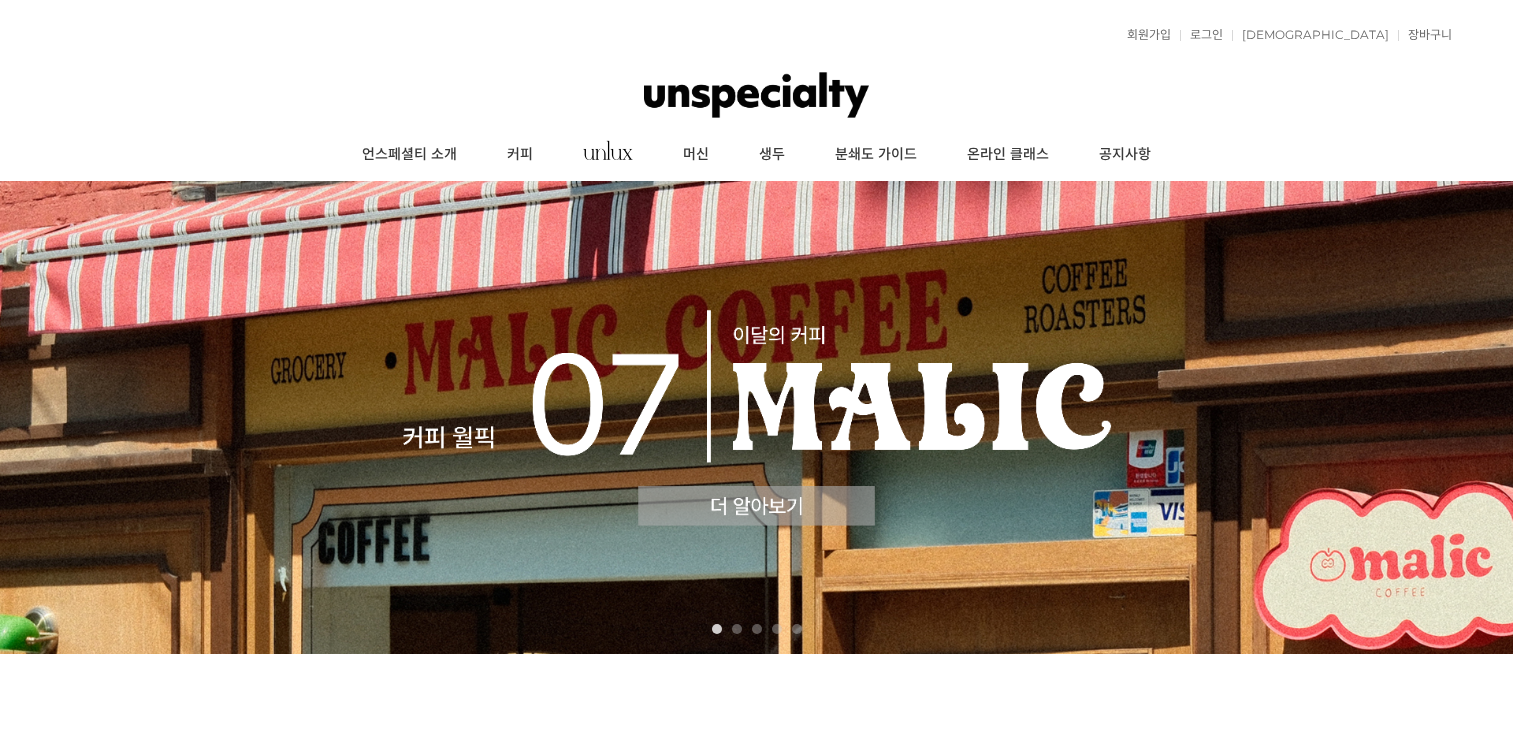 scroll, scrollTop: 0, scrollLeft: 0, axis: both 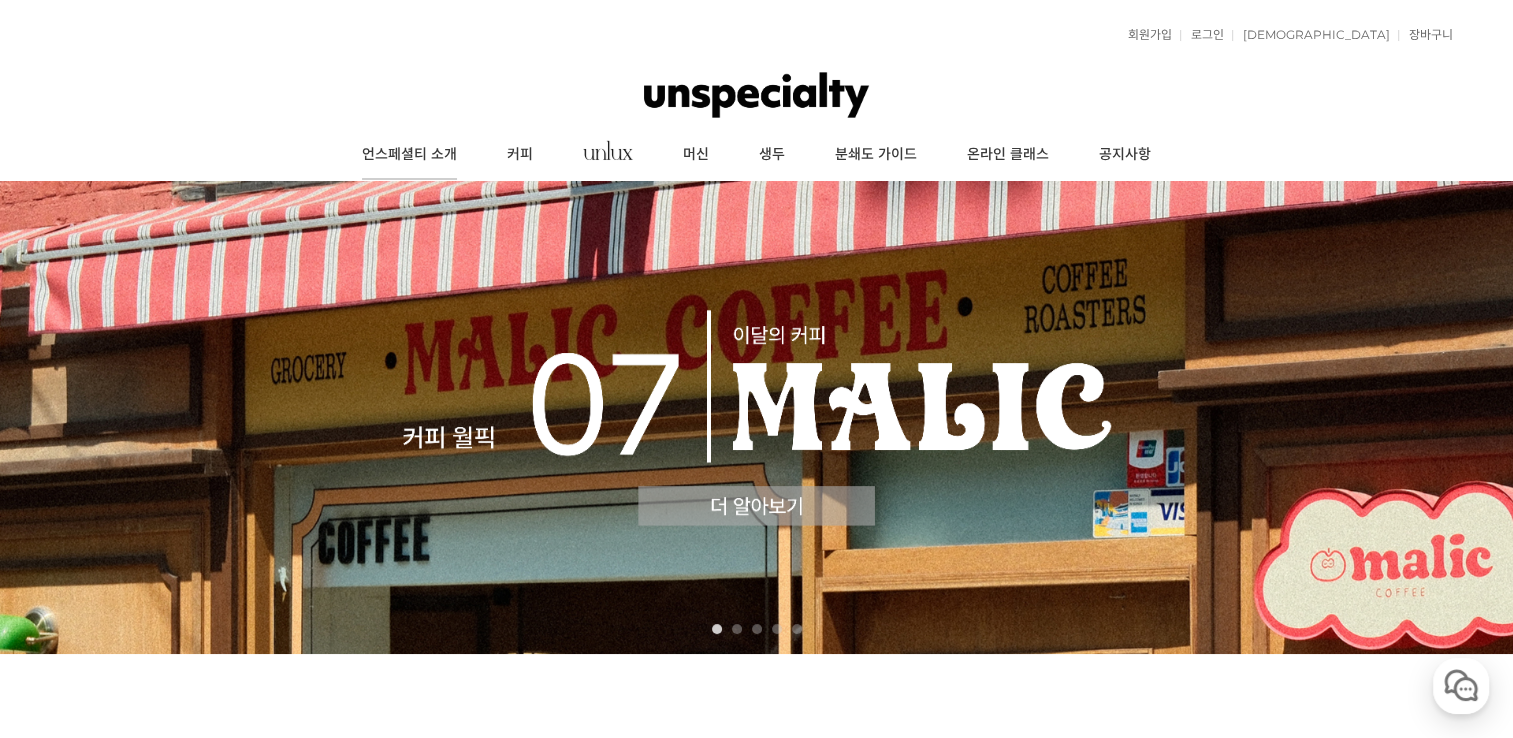 click on "언스페셜티 소개" at bounding box center (409, 155) 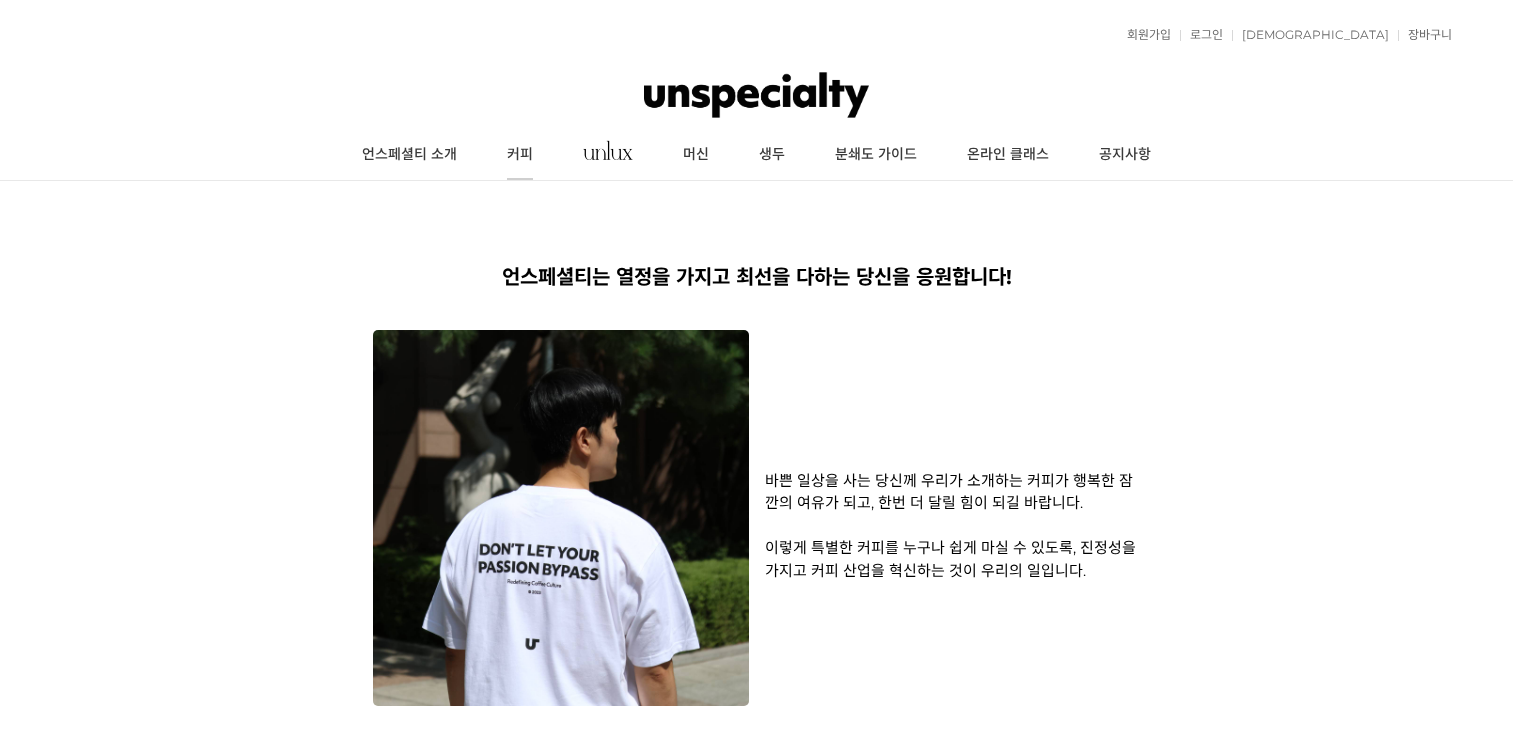 scroll, scrollTop: 0, scrollLeft: 0, axis: both 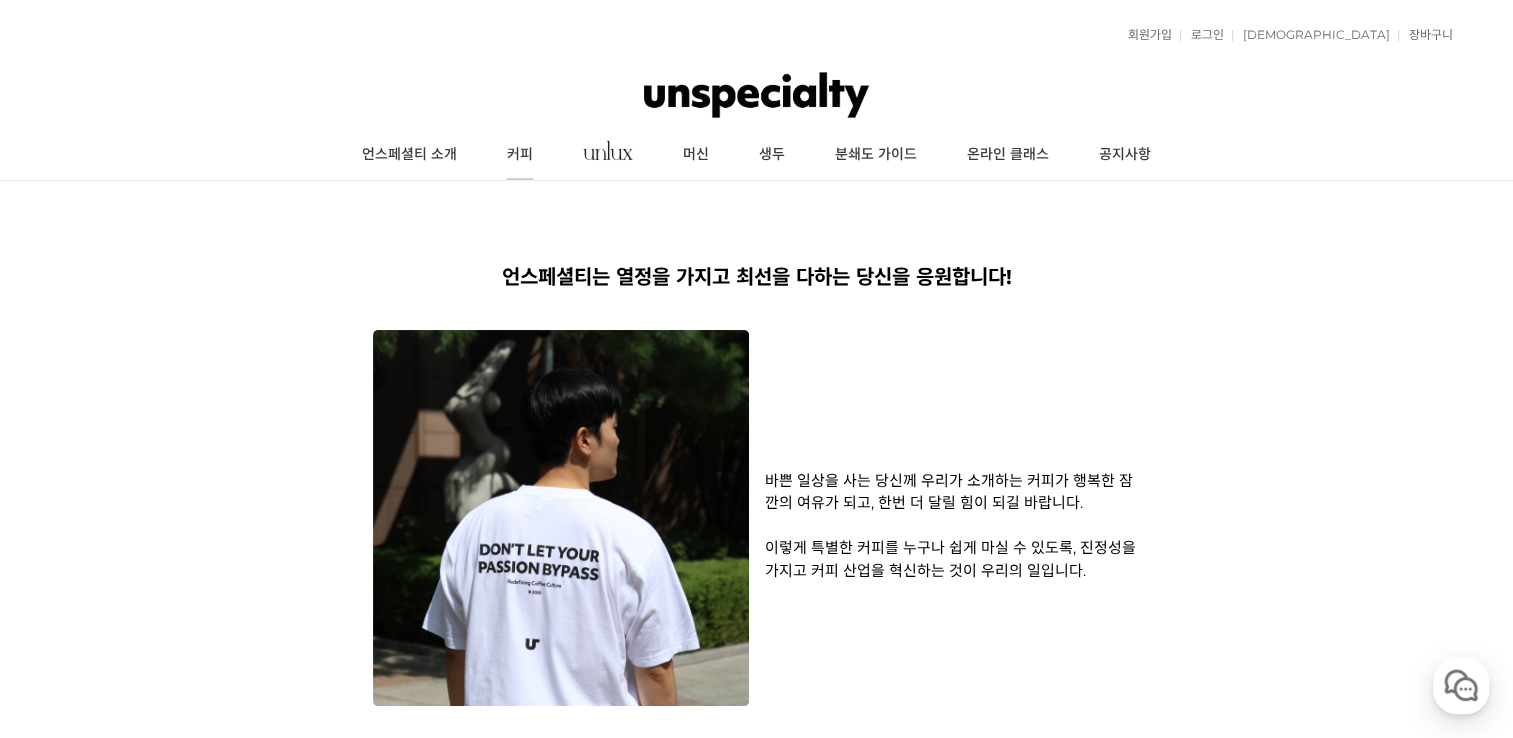 click on "커피" at bounding box center (520, 155) 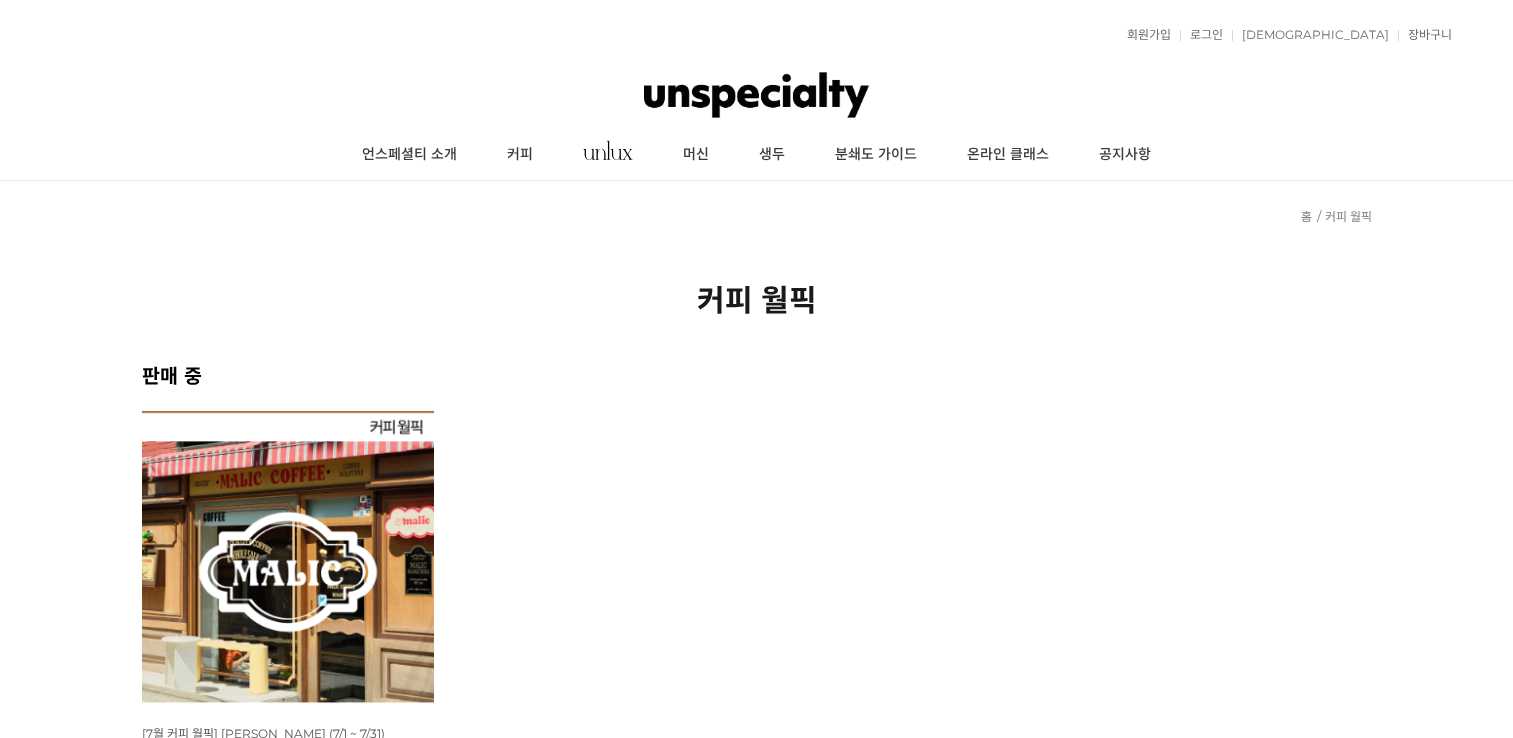 scroll, scrollTop: 0, scrollLeft: 0, axis: both 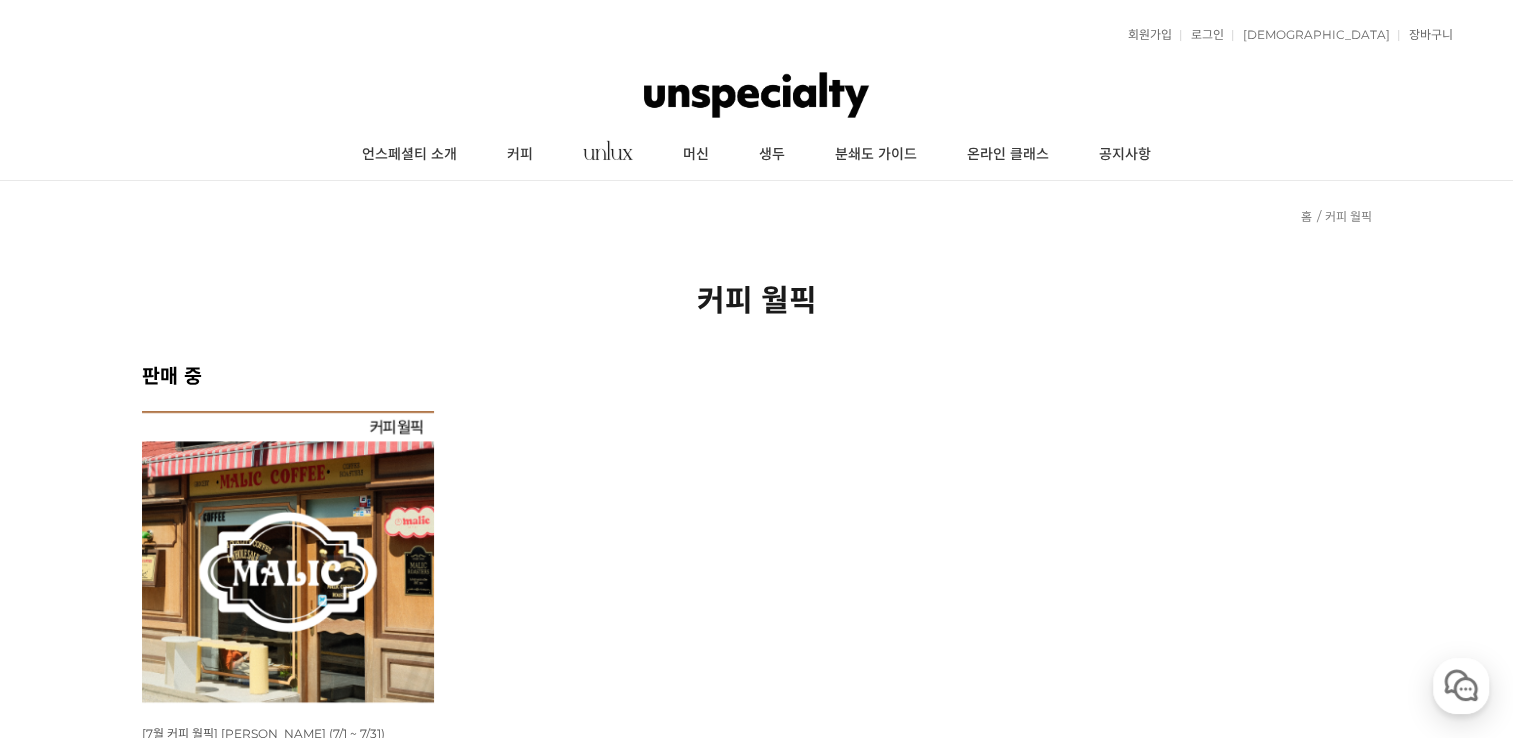 click at bounding box center (288, 557) 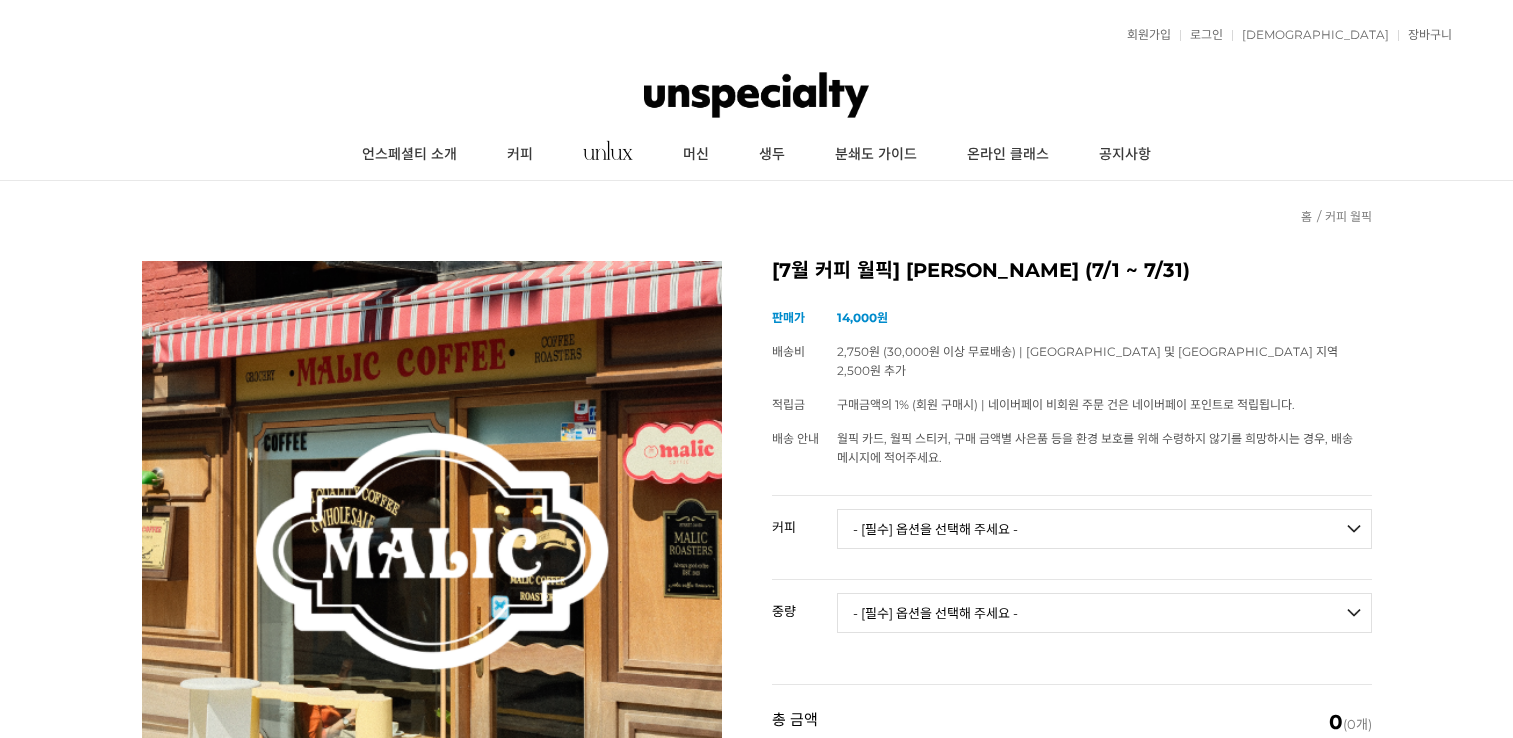scroll, scrollTop: 0, scrollLeft: 0, axis: both 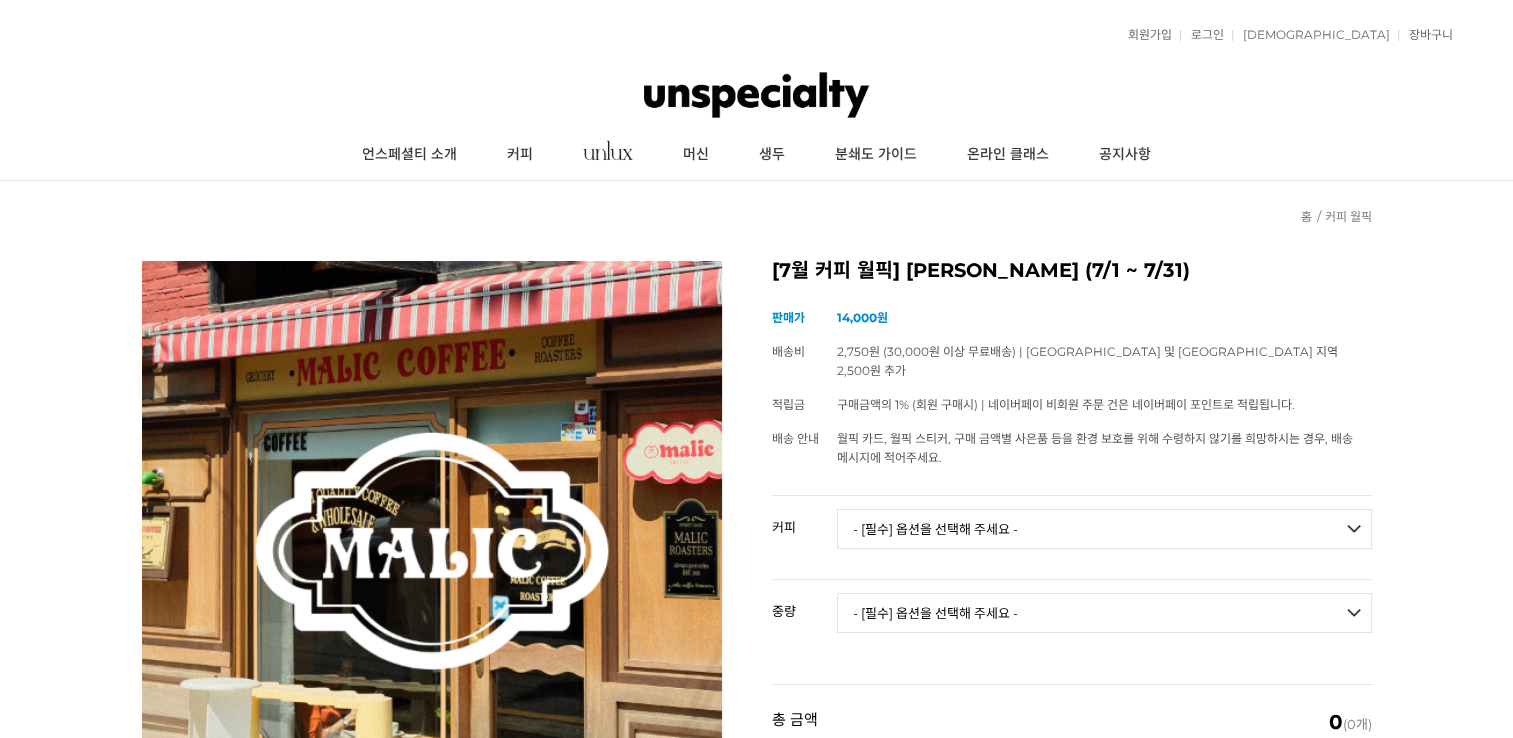 click on "- [필수] 옵션을 선택해 주세요 - ------------------- 언스페셜티 분쇄도 가이드 종이(주문 1개당 최대 1개 제공) 그레이프 쥬스 (언스페셜티 블렌드) 애플 쥬스 (언스페셜티 블렌드) 허니 자몽 쥬스 (언스페셜티 블렌드) [기획상품] 2024 Best of Panama 3종 10g 레시피팩 프루티 블렌드 마일드 블렌드 모닝 블렌드 #1 탄자니아 아카시아 힐스 게이샤 AA 풀리 워시드 [품절] #2 콜롬비아 포파얀 슈가케인 디카페인 #3 에티오피아 알로 타미루 미리가 74158 워시드 #4 에티오피아 첼베사 워시드 디카페인 #5 케냐 뚱구리 AB 풀리 워시드 [품절] #6 에티오피아 버그 우 셀렉션 에얼룸 내추럴 (Lot2) #7 에티오피아 알로 타미루 무라고 74158 클래식 워시드 #8 케냐 은가라투아 AB 워시드 (Lot 159) [품절] [7.4 오픈] #9 온두라스 마리사벨 카바예로 파카마라 워시드 #24 페루 알토 미라도르 게이샤 워시드" at bounding box center (1104, 529) 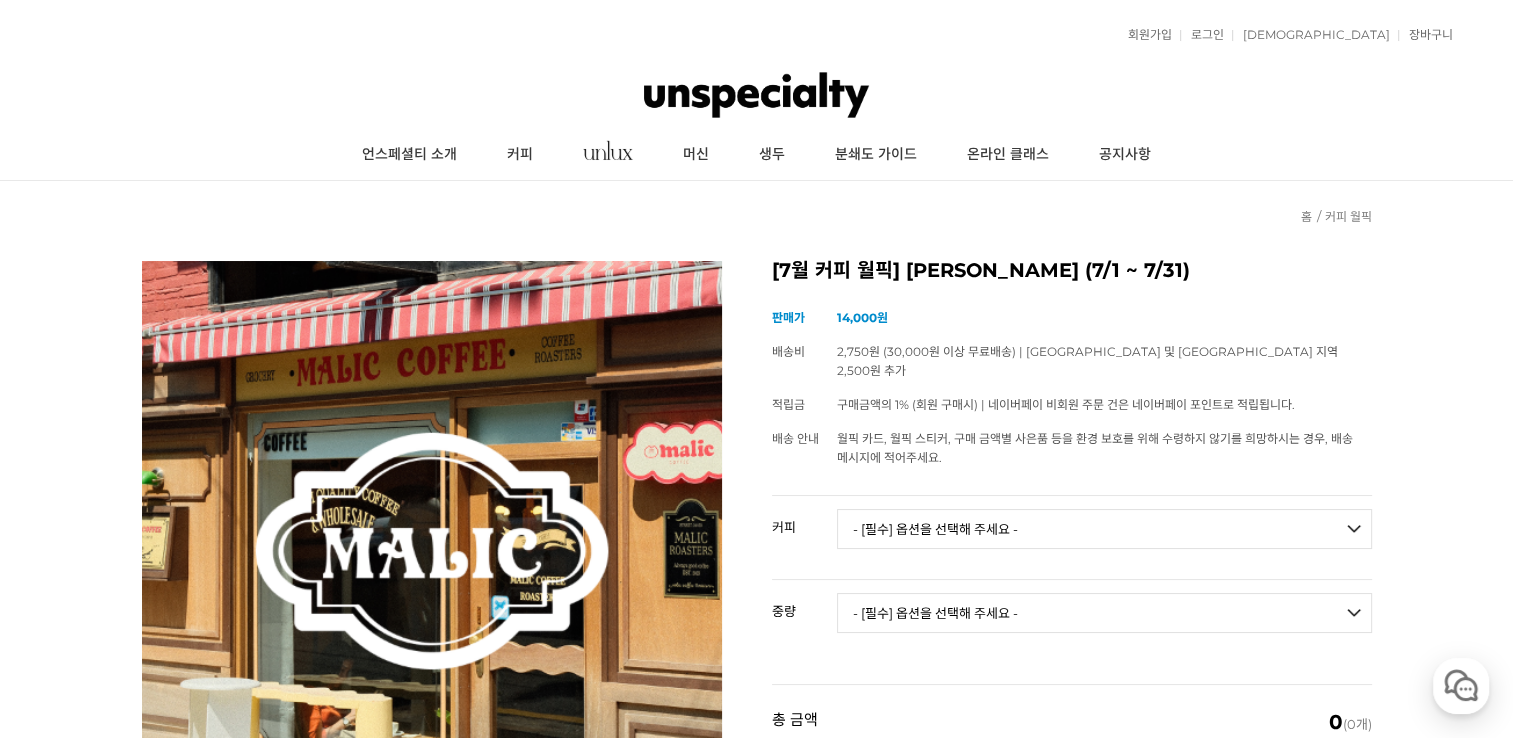 scroll, scrollTop: 0, scrollLeft: 0, axis: both 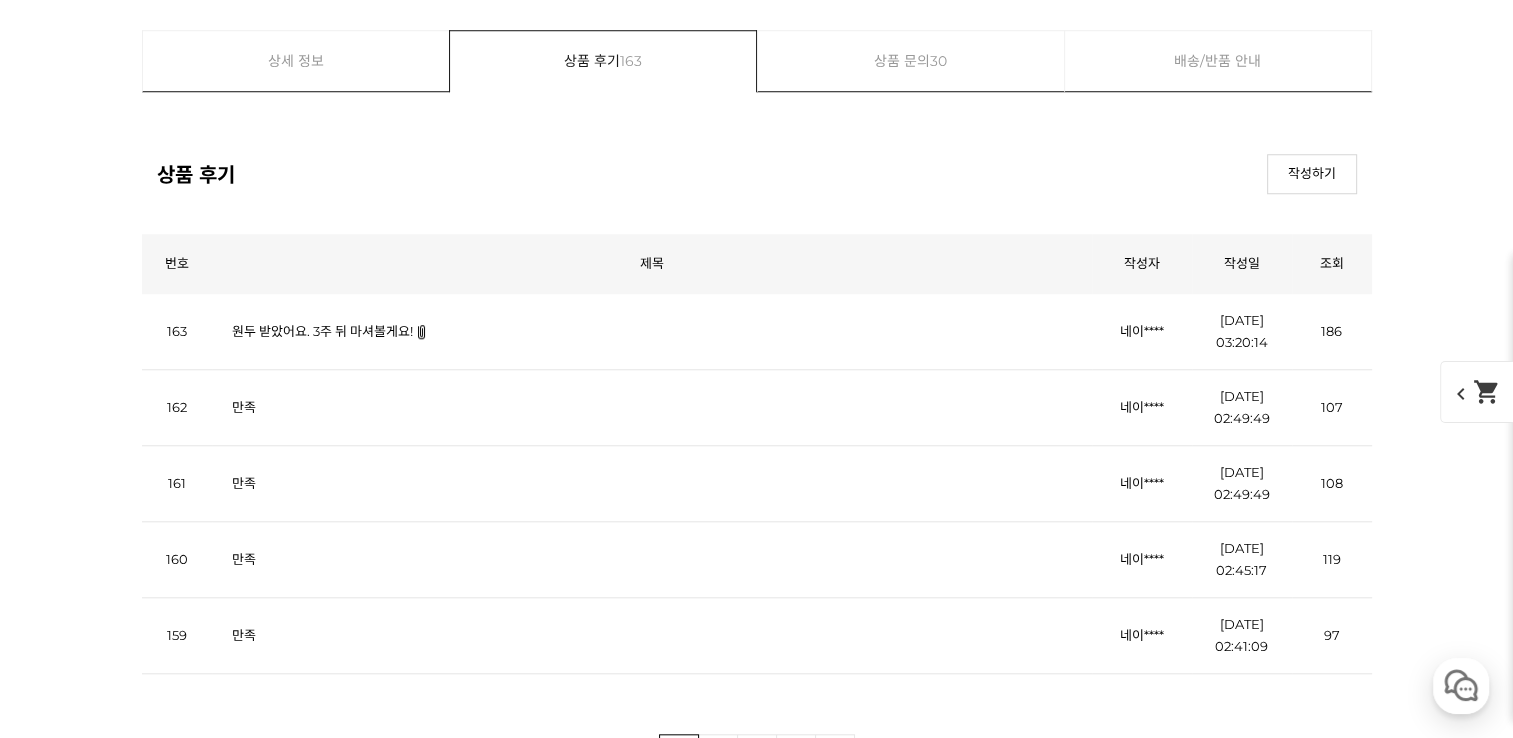 click on "expand_more" at bounding box center (757, -1273) 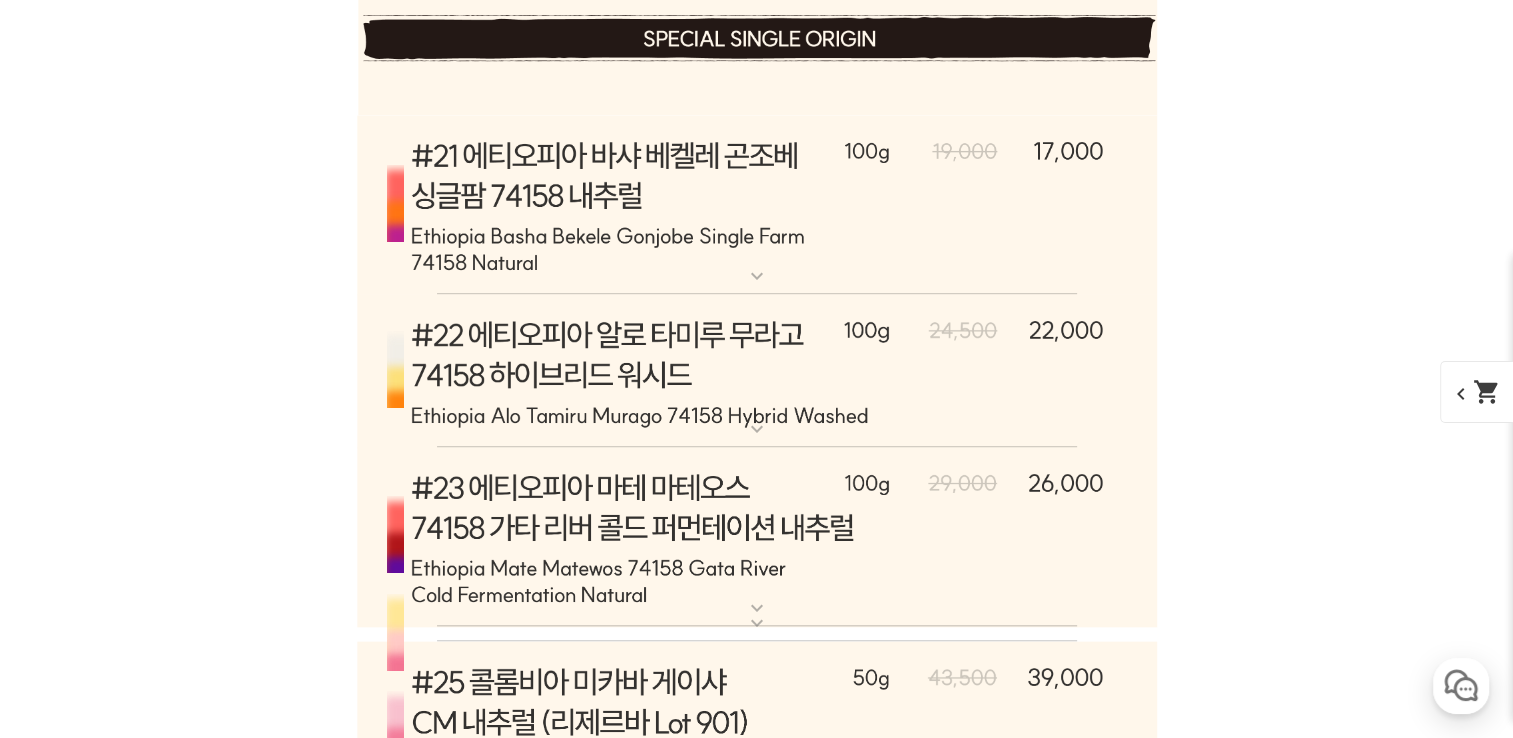 scroll, scrollTop: 9500, scrollLeft: 0, axis: vertical 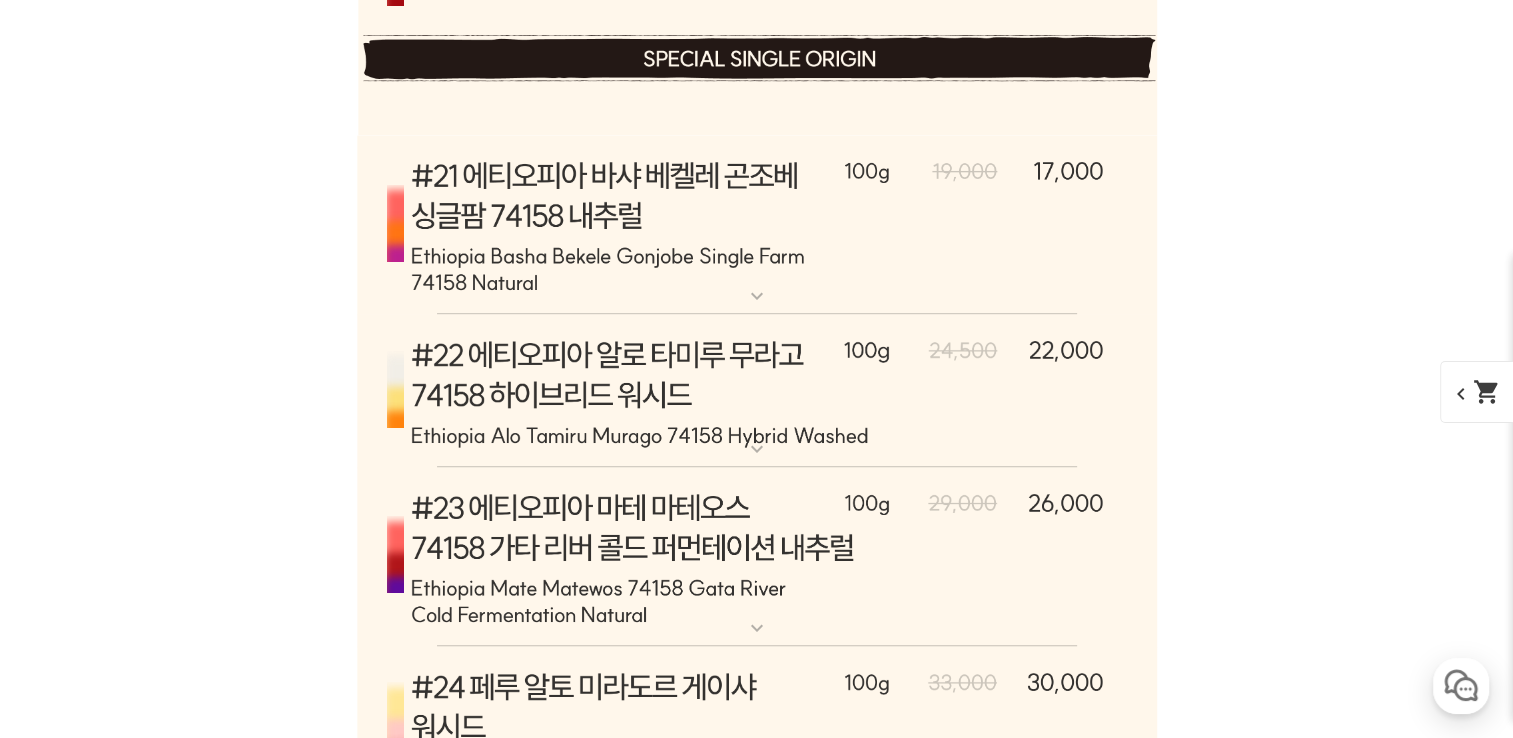 click on "expand_more" at bounding box center (757, -1488) 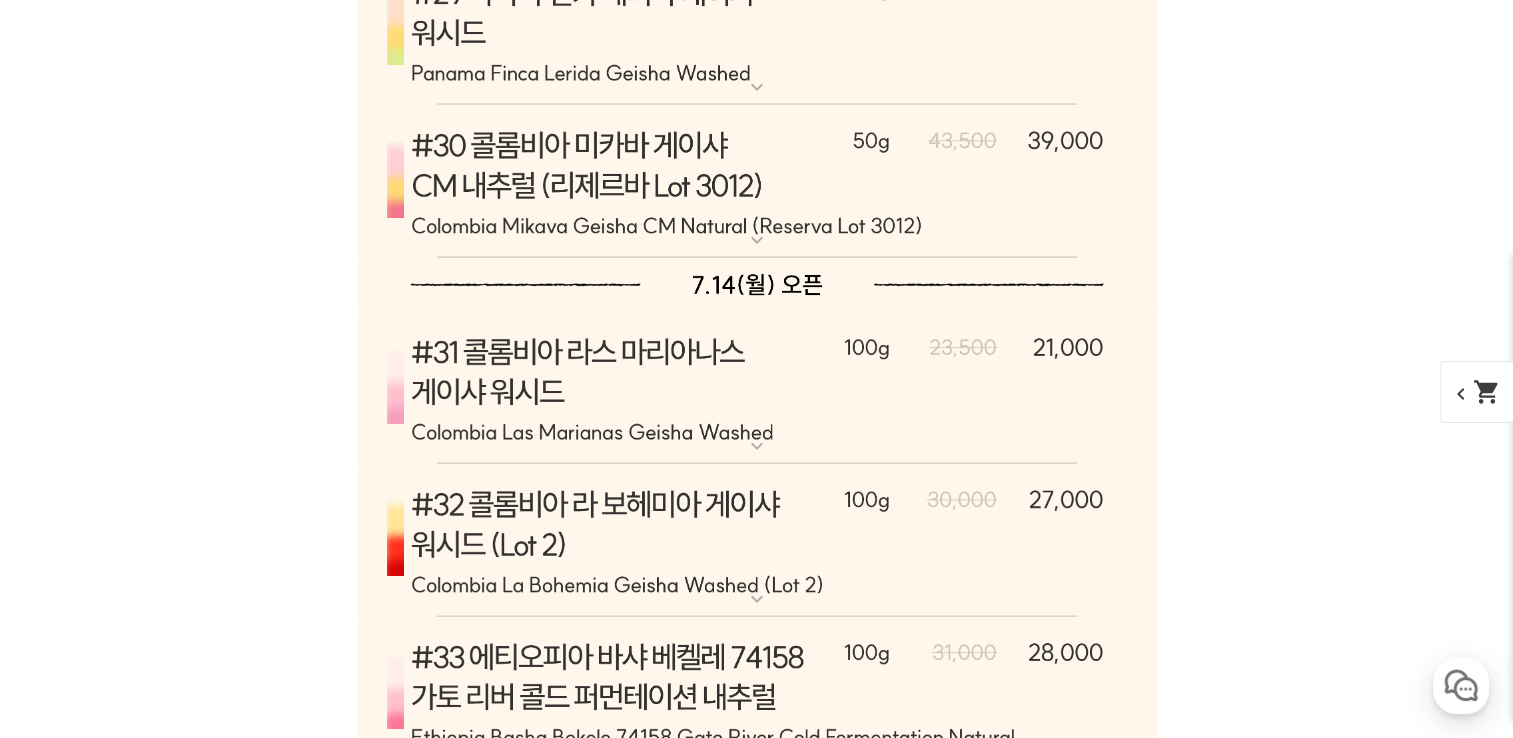 scroll, scrollTop: 12000, scrollLeft: 0, axis: vertical 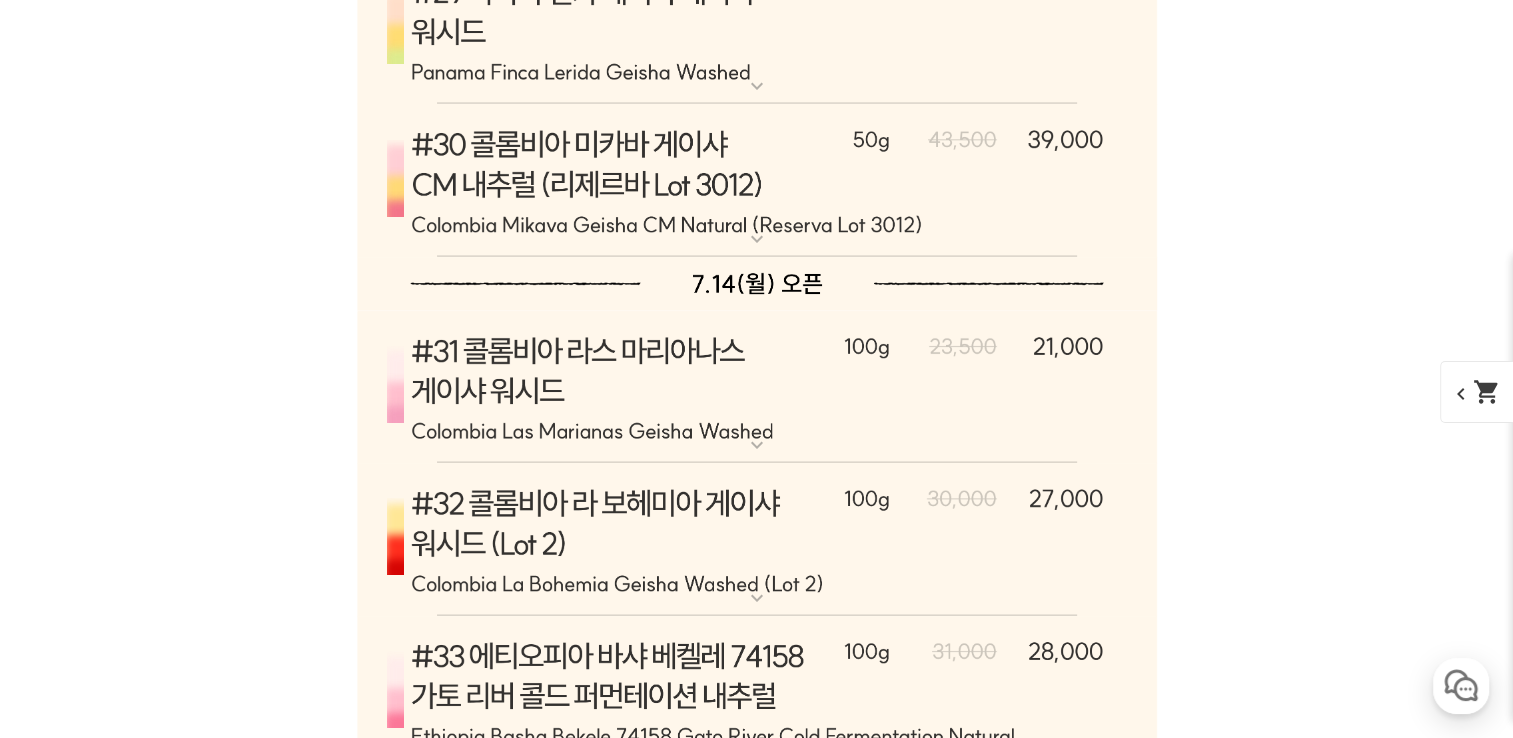 click on "expand_more" at bounding box center (757, -1836) 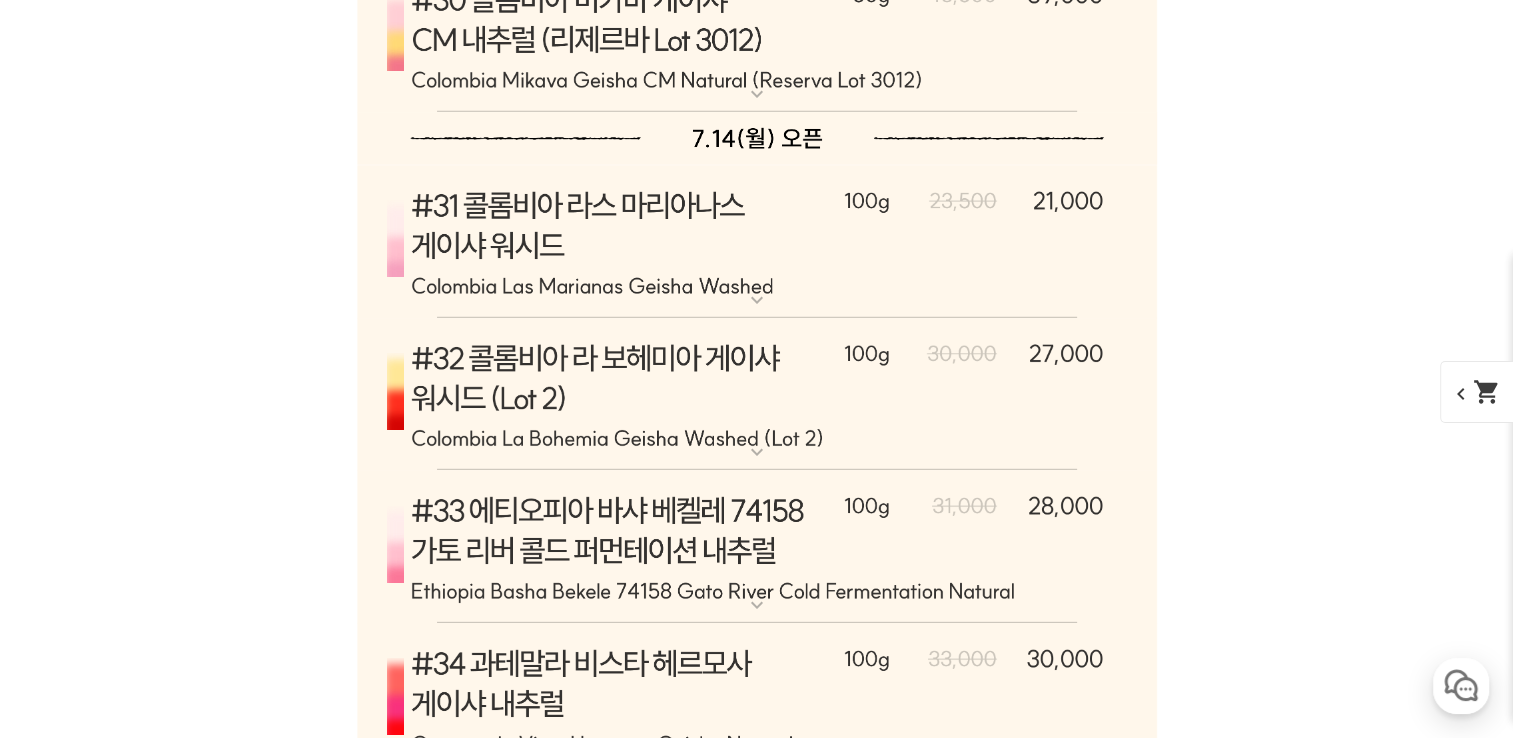 scroll, scrollTop: 13500, scrollLeft: 0, axis: vertical 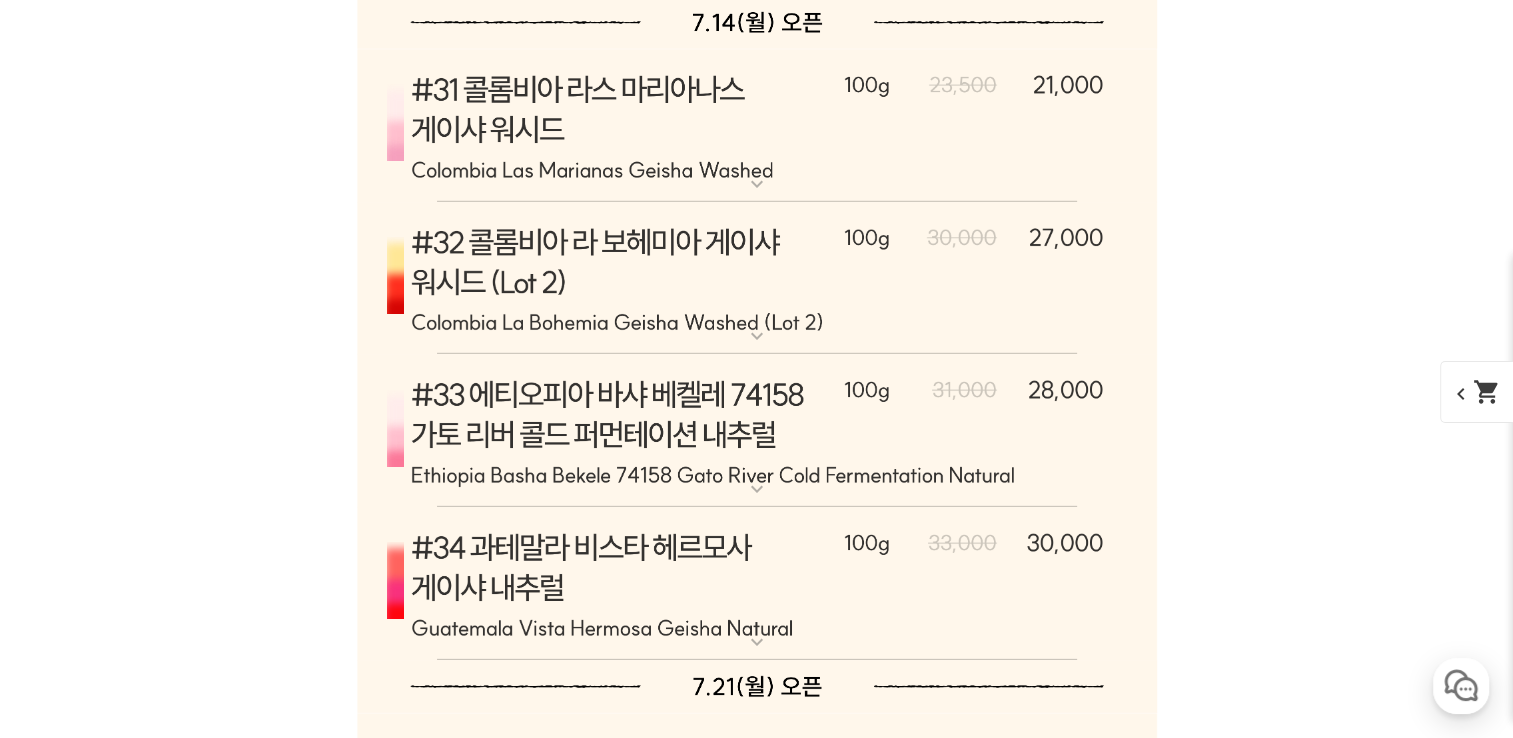 click on "expand_more" at bounding box center [757, -2029] 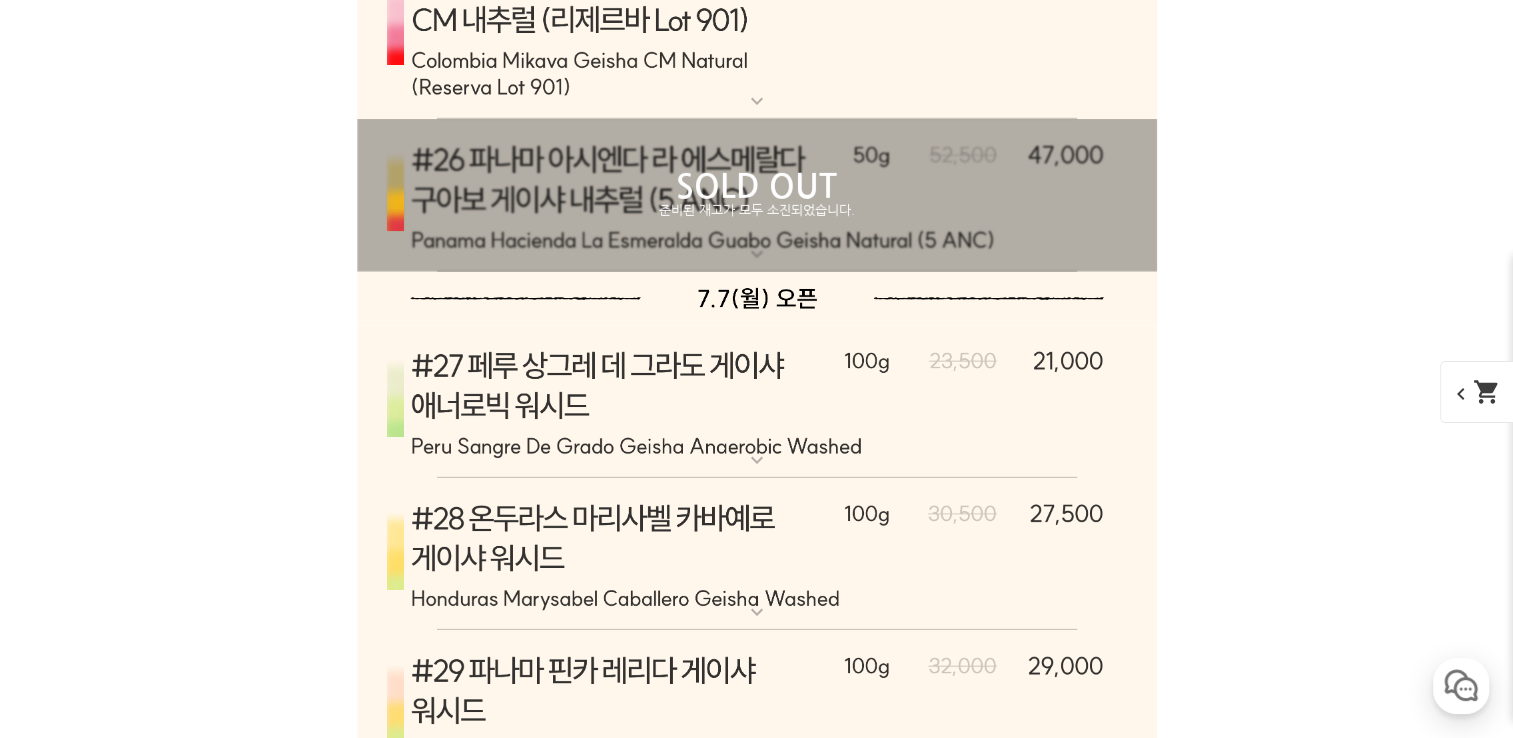 scroll, scrollTop: 13600, scrollLeft: 0, axis: vertical 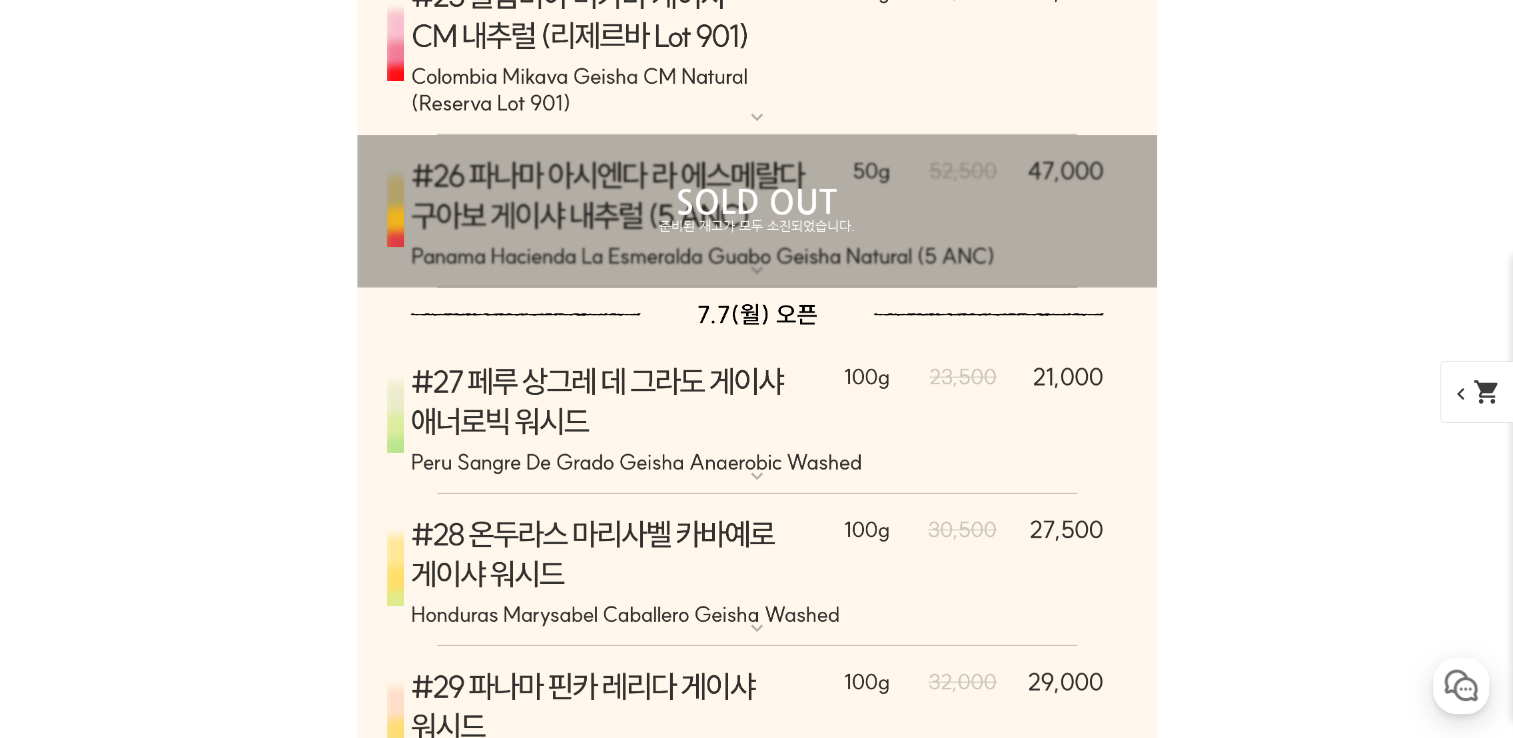 click on "expand_more" at bounding box center (757, -2129) 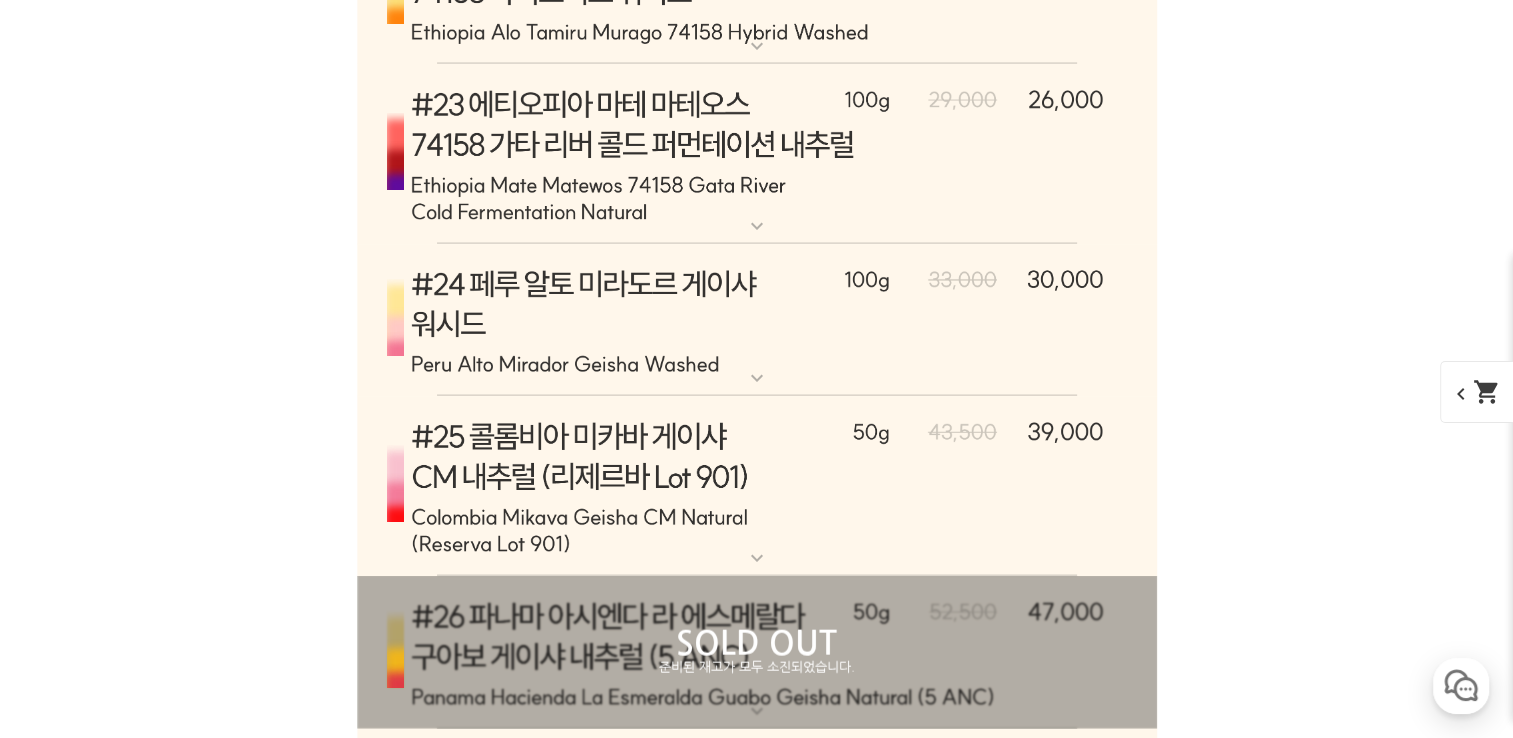 scroll, scrollTop: 12100, scrollLeft: 0, axis: vertical 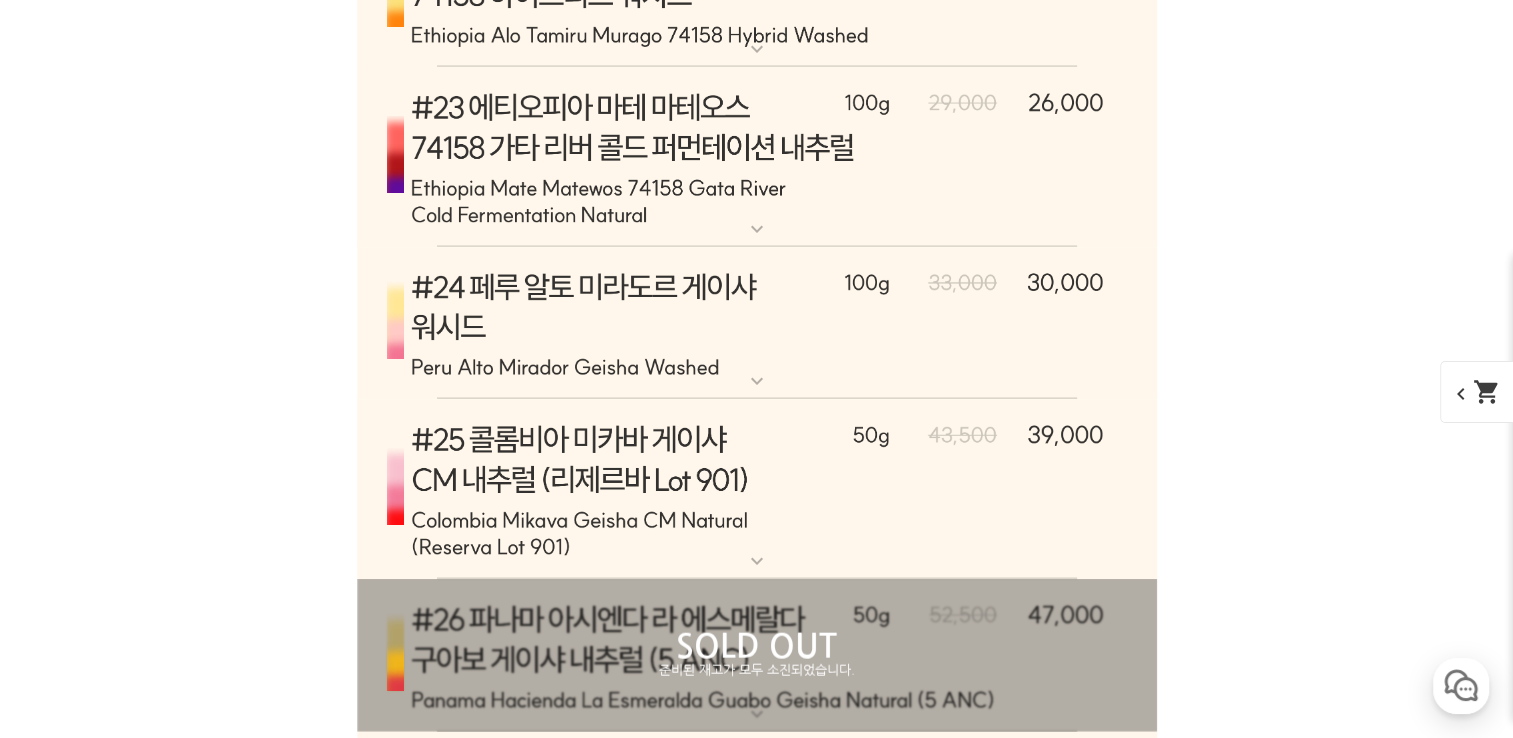 click on "expand_more" at bounding box center [757, -1936] 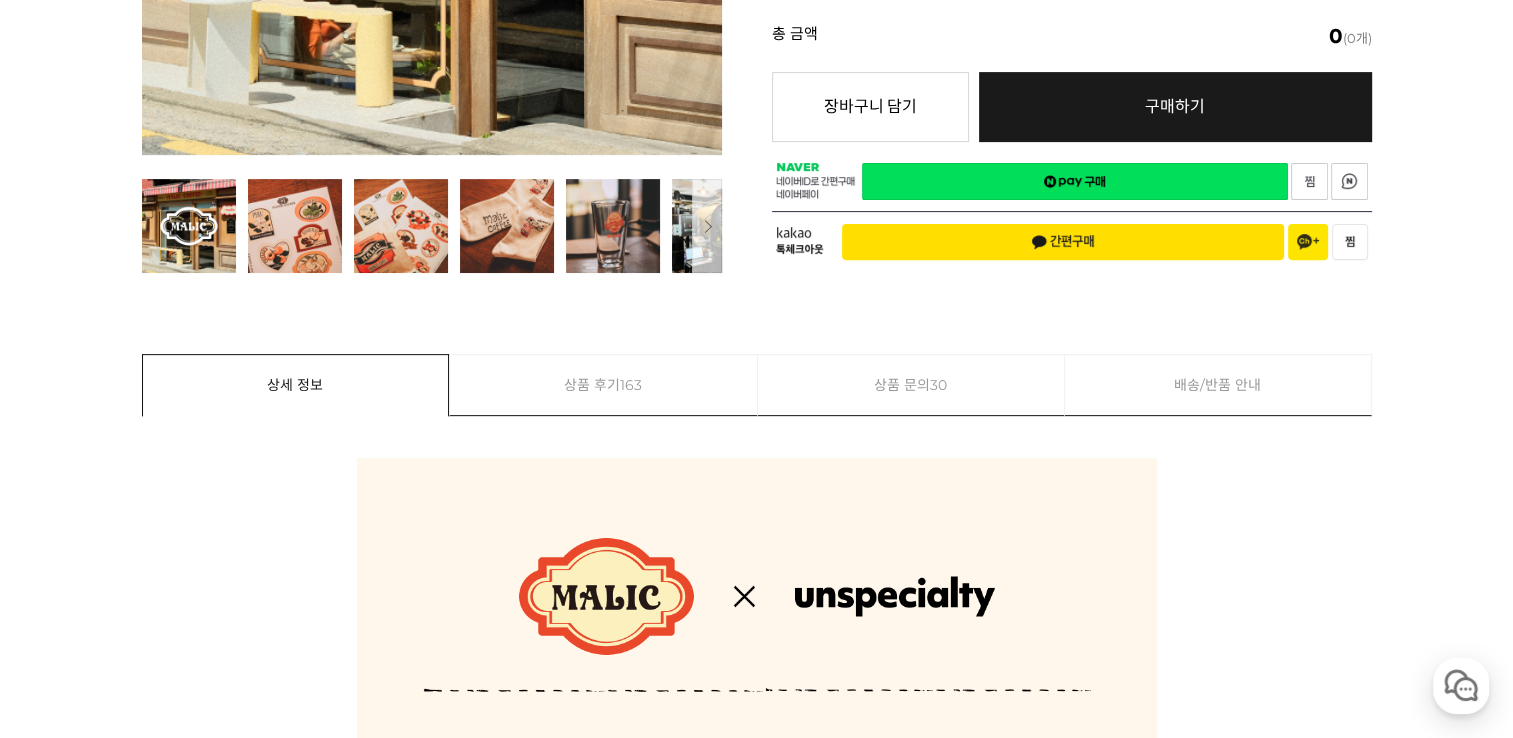 scroll, scrollTop: 100, scrollLeft: 0, axis: vertical 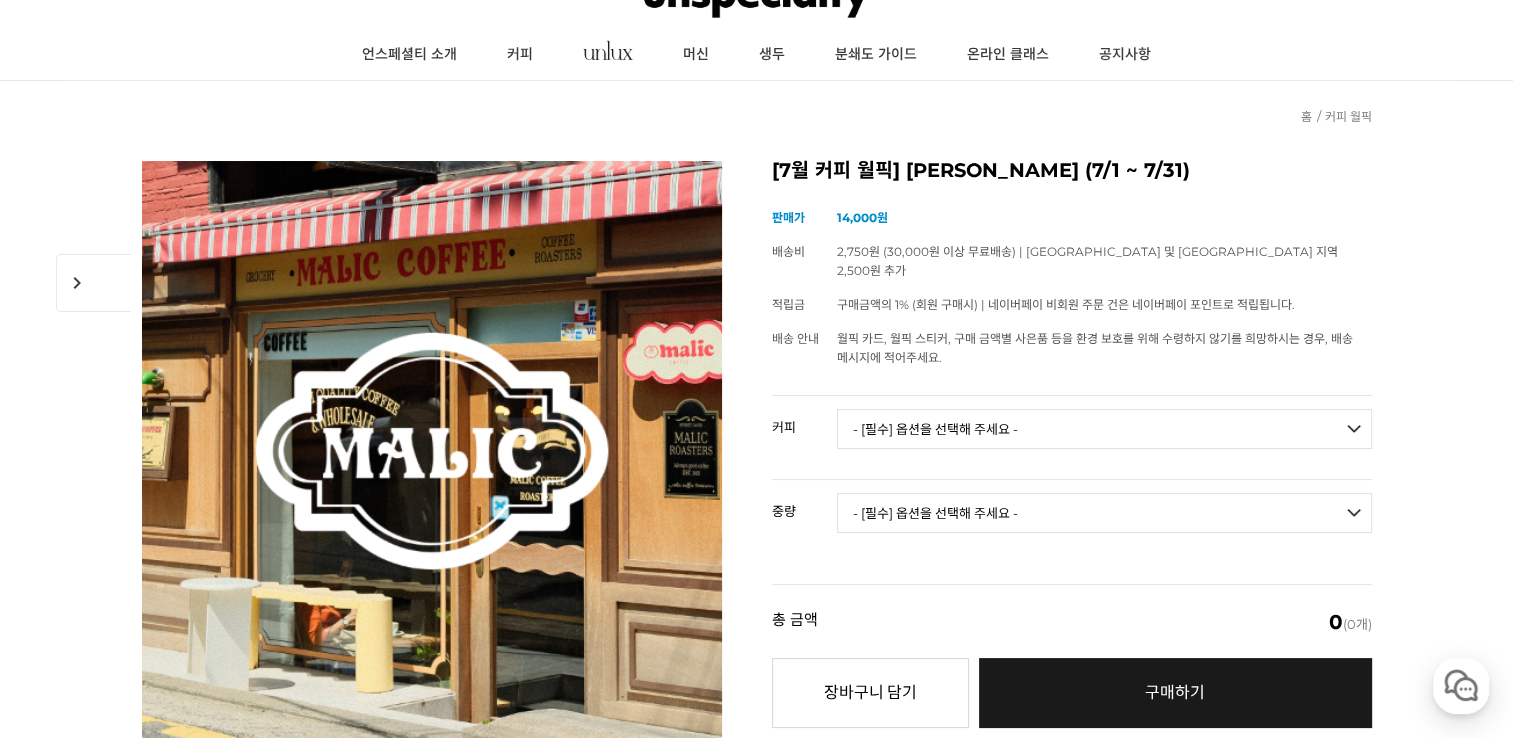 click on "- [필수] 옵션을 선택해 주세요 - ------------------- 언스페셜티 분쇄도 가이드 종이(주문 1개당 최대 1개 제공) 그레이프 쥬스 (언스페셜티 블렌드) 애플 쥬스 (언스페셜티 블렌드) 허니 자몽 쥬스 (언스페셜티 블렌드) [기획상품] 2024 Best of Panama 3종 10g 레시피팩 프루티 블렌드 마일드 블렌드 모닝 블렌드 #1 탄자니아 아카시아 힐스 게이샤 AA 풀리 워시드 [품절] #2 콜롬비아 포파얀 슈가케인 디카페인 #3 에티오피아 알로 타미루 미리가 74158 워시드 #4 에티오피아 첼베사 워시드 디카페인 #5 케냐 뚱구리 AB 풀리 워시드 [품절] #6 에티오피아 버그 우 셀렉션 에얼룸 내추럴 (Lot2) #7 에티오피아 알로 타미루 무라고 74158 클래식 워시드 #8 케냐 은가라투아 AB 워시드 (Lot 159) [품절] [7.4 오픈] #9 온두라스 마리사벨 카바예로 파카마라 워시드 #24 페루 알토 미라도르 게이샤 워시드" at bounding box center [1104, 429] 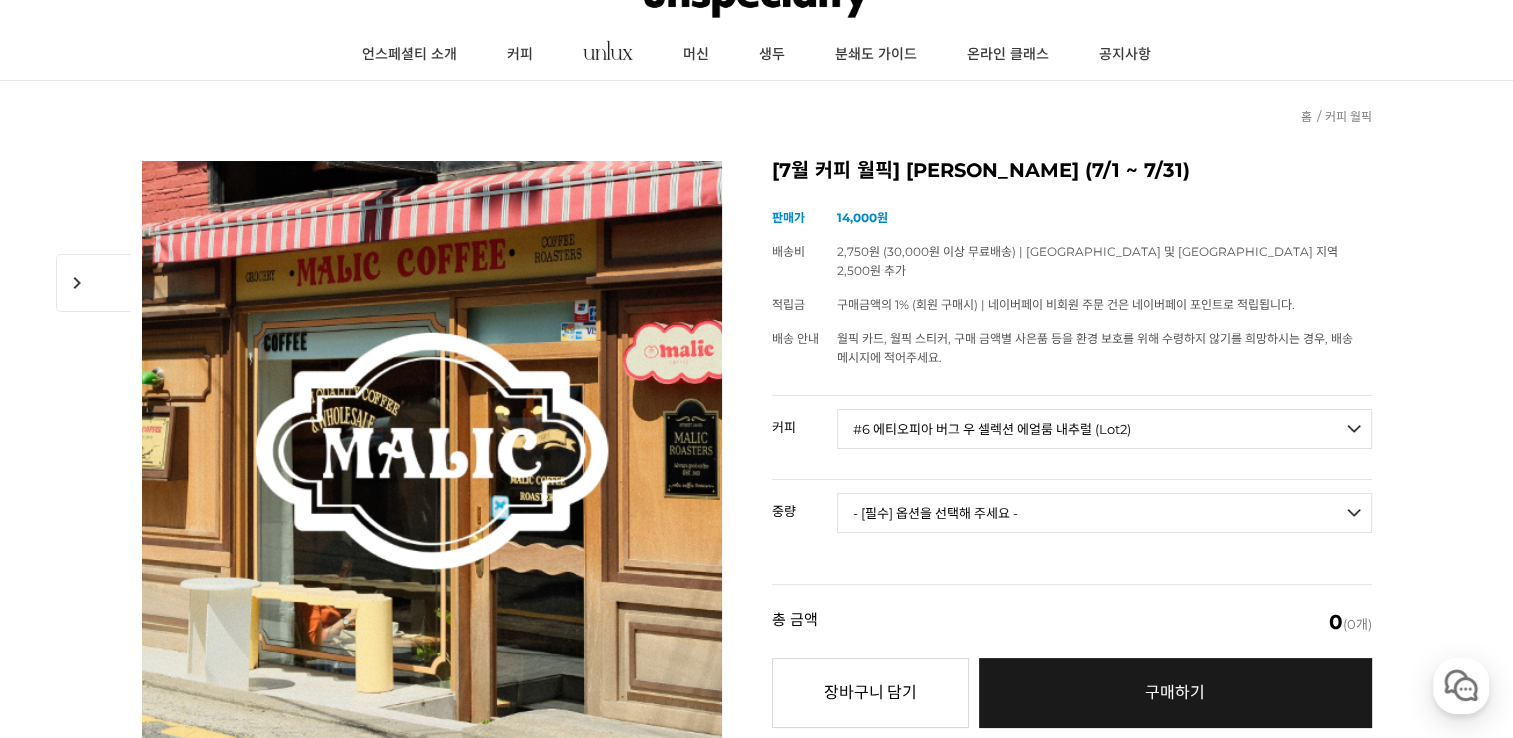 click on "- [필수] 옵션을 선택해 주세요 - ------------------- 언스페셜티 분쇄도 가이드 종이(주문 1개당 최대 1개 제공) 그레이프 쥬스 (언스페셜티 블렌드) 애플 쥬스 (언스페셜티 블렌드) 허니 자몽 쥬스 (언스페셜티 블렌드) [기획상품] 2024 Best of Panama 3종 10g 레시피팩 프루티 블렌드 마일드 블렌드 모닝 블렌드 #1 탄자니아 아카시아 힐스 게이샤 AA 풀리 워시드 [품절] #2 콜롬비아 포파얀 슈가케인 디카페인 #3 에티오피아 알로 타미루 미리가 74158 워시드 #4 에티오피아 첼베사 워시드 디카페인 #5 케냐 뚱구리 AB 풀리 워시드 [품절] #6 에티오피아 버그 우 셀렉션 에얼룸 내추럴 (Lot2) #7 에티오피아 알로 타미루 무라고 74158 클래식 워시드 #8 케냐 은가라투아 AB 워시드 (Lot 159) [품절] [7.4 오픈] #9 온두라스 마리사벨 카바예로 파카마라 워시드 #24 페루 알토 미라도르 게이샤 워시드" at bounding box center [1104, 429] 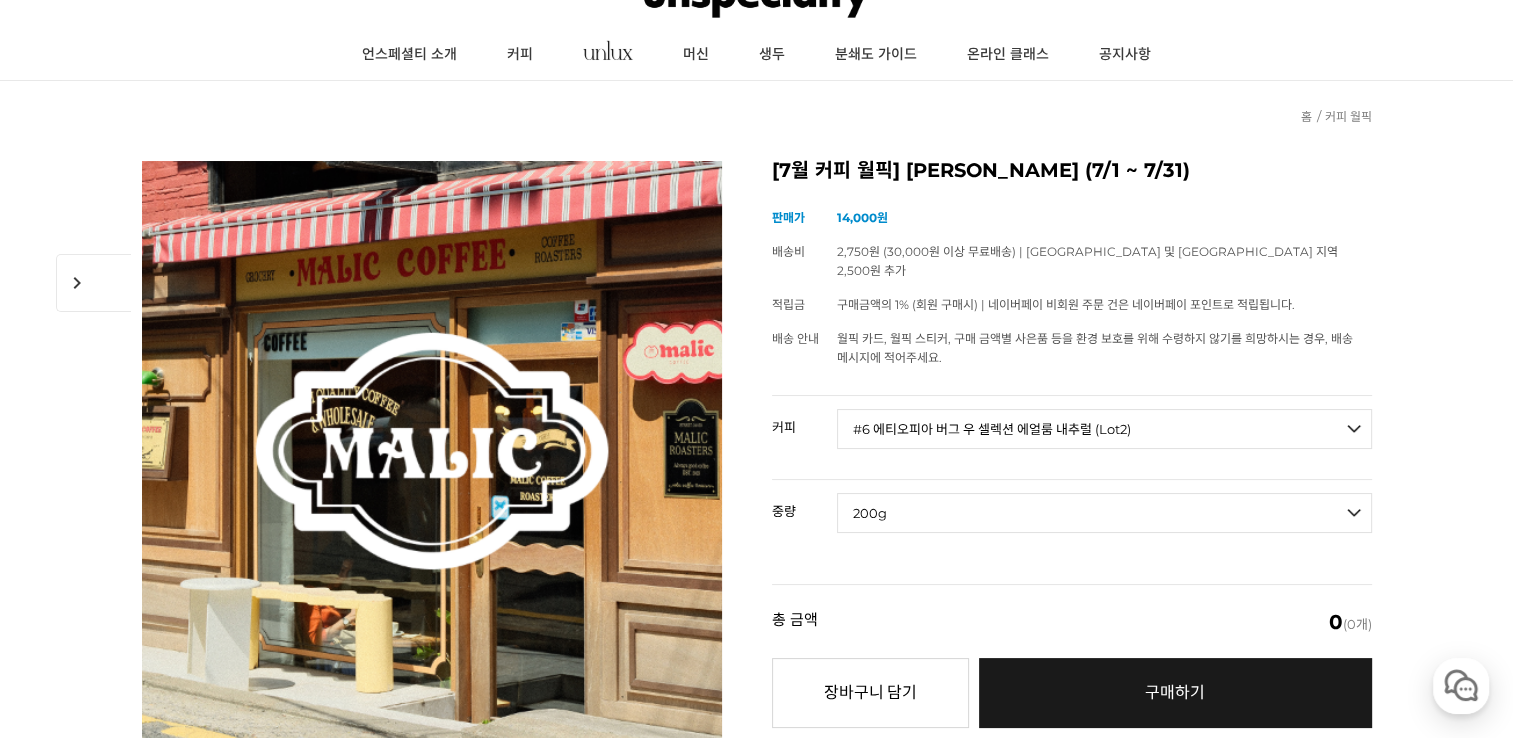 click on "- [필수] 옵션을 선택해 주세요 - ------------------- 200g" at bounding box center (1104, 513) 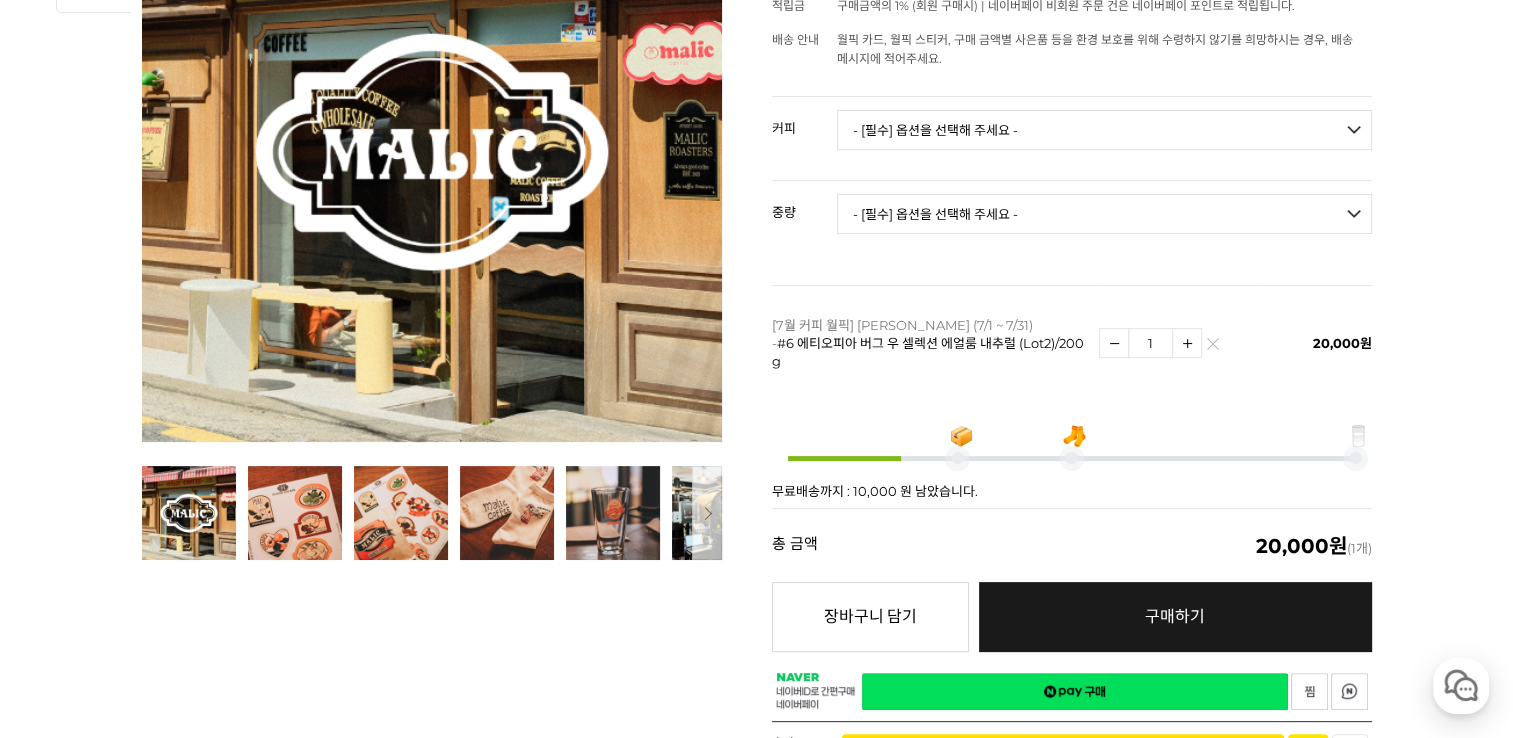 scroll, scrollTop: 400, scrollLeft: 0, axis: vertical 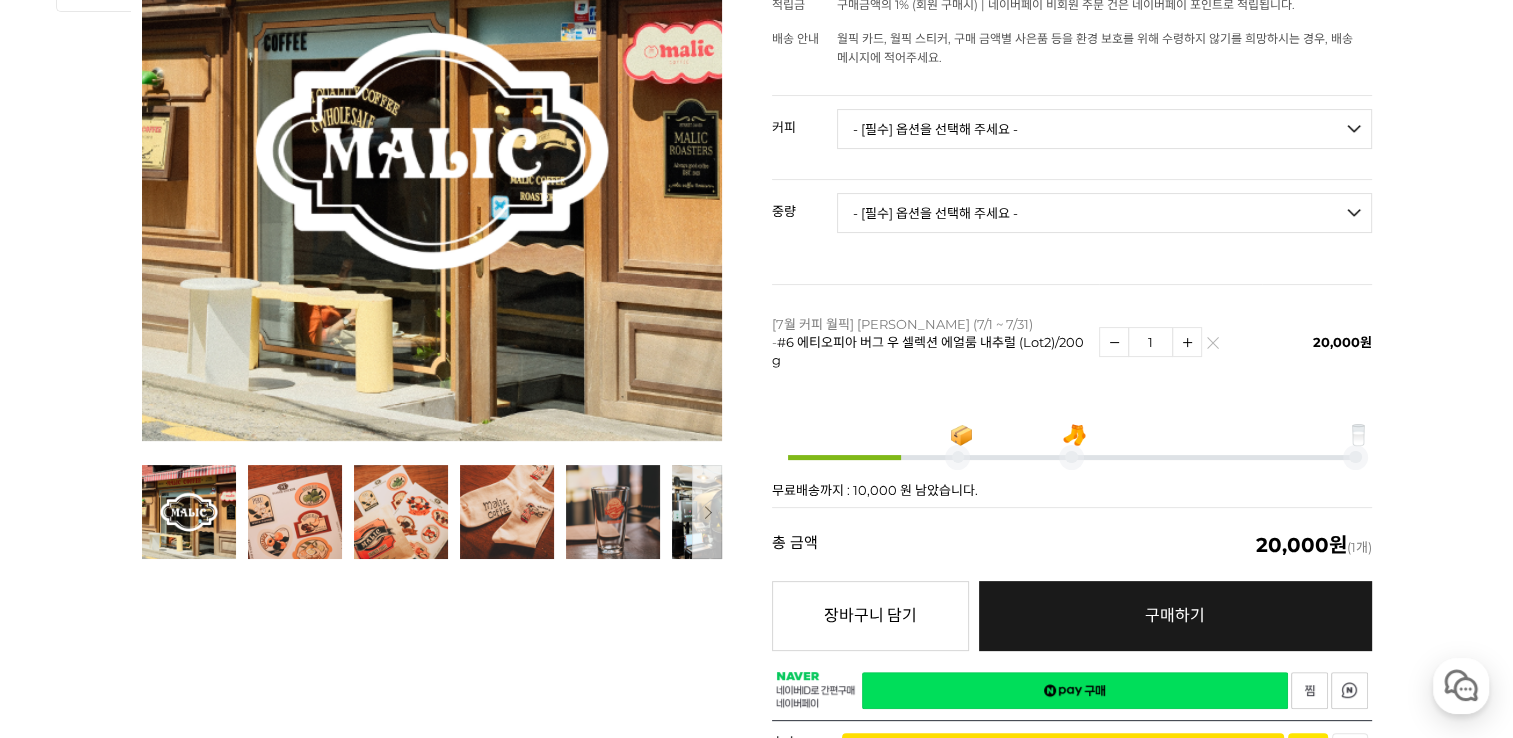 click on "- [필수] 옵션을 선택해 주세요 - ------------------- 언스페셜티 분쇄도 가이드 종이(주문 1개당 최대 1개 제공) 그레이프 쥬스 (언스페셜티 블렌드) 애플 쥬스 (언스페셜티 블렌드) 허니 자몽 쥬스 (언스페셜티 블렌드) [기획상품] 2024 Best of Panama 3종 10g 레시피팩 프루티 블렌드 마일드 블렌드 모닝 블렌드 #1 탄자니아 아카시아 힐스 게이샤 AA 풀리 워시드 [품절] #2 콜롬비아 포파얀 슈가케인 디카페인 #3 에티오피아 알로 타미루 미리가 74158 워시드 #4 에티오피아 첼베사 워시드 디카페인 #5 케냐 뚱구리 AB 풀리 워시드 [품절] #6 에티오피아 버그 우 셀렉션 에얼룸 내추럴 (Lot2) #7 에티오피아 알로 타미루 무라고 74158 클래식 워시드 #8 케냐 은가라투아 AB 워시드 (Lot 159) [품절] [7.4 오픈] #9 온두라스 마리사벨 카바예로 파카마라 워시드 #24 페루 알토 미라도르 게이샤 워시드" at bounding box center (1104, 129) 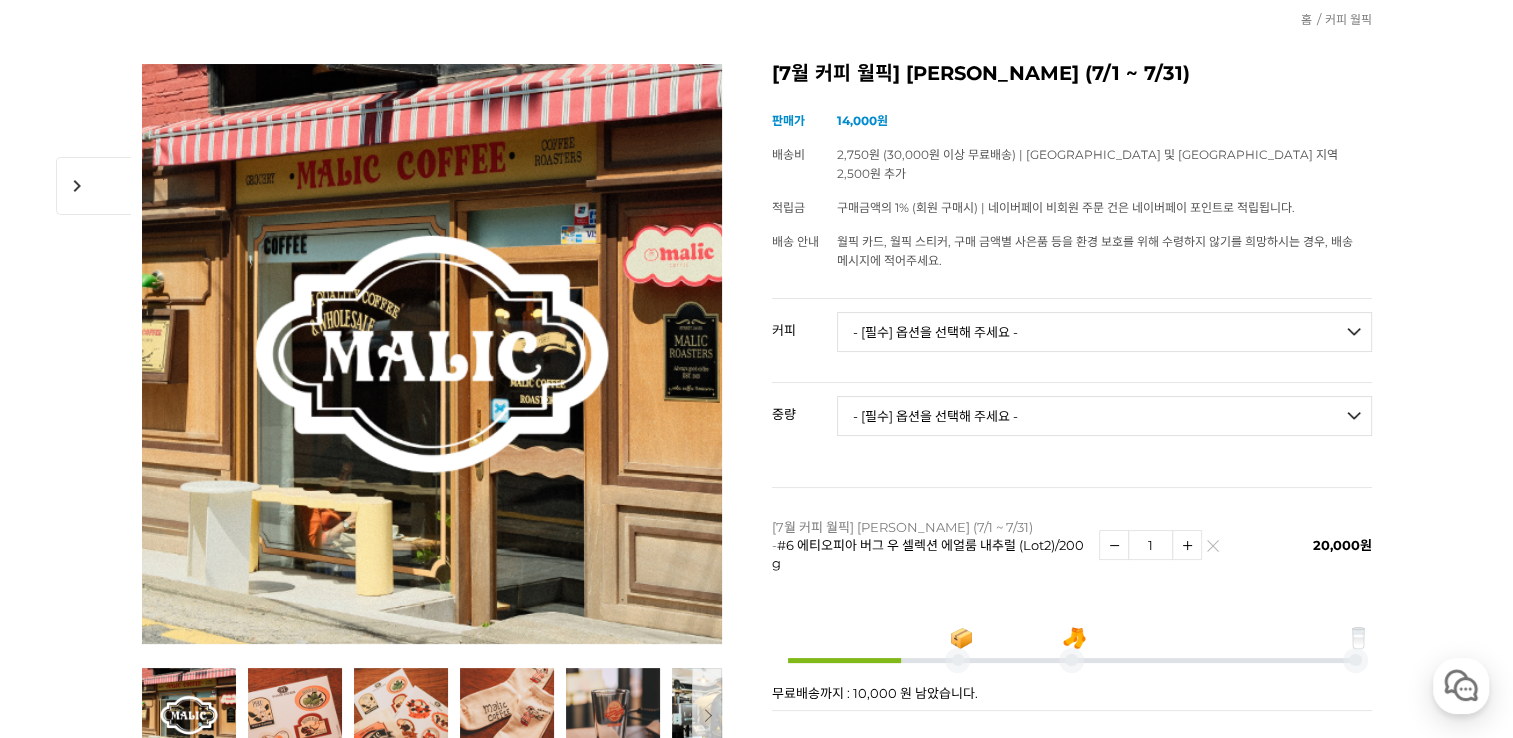 scroll, scrollTop: 200, scrollLeft: 0, axis: vertical 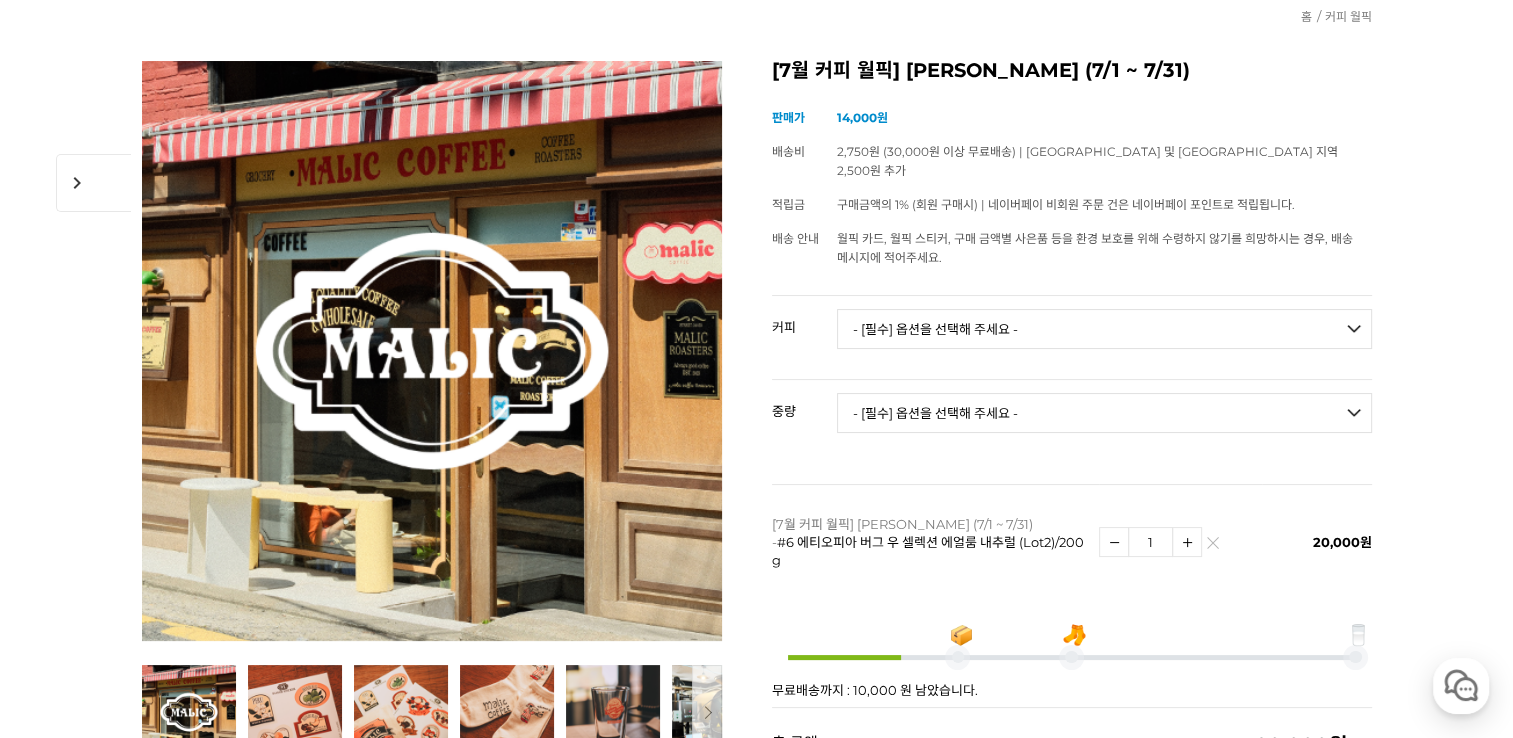 click on "- [필수] 옵션을 선택해 주세요 - ------------------- 언스페셜티 분쇄도 가이드 종이(주문 1개당 최대 1개 제공) 그레이프 쥬스 (언스페셜티 블렌드) 애플 쥬스 (언스페셜티 블렌드) 허니 자몽 쥬스 (언스페셜티 블렌드) [기획상품] 2024 Best of Panama 3종 10g 레시피팩 프루티 블렌드 마일드 블렌드 모닝 블렌드 #1 탄자니아 아카시아 힐스 게이샤 AA 풀리 워시드 [품절] #2 콜롬비아 포파얀 슈가케인 디카페인 #3 에티오피아 알로 타미루 미리가 74158 워시드 #4 에티오피아 첼베사 워시드 디카페인 #5 케냐 뚱구리 AB 풀리 워시드 [품절] #6 에티오피아 버그 우 셀렉션 에얼룸 내추럴 (Lot2) #7 에티오피아 알로 타미루 무라고 74158 클래식 워시드 #8 케냐 은가라투아 AB 워시드 (Lot 159) [품절] [7.4 오픈] #9 온두라스 마리사벨 카바예로 파카마라 워시드 #24 페루 알토 미라도르 게이샤 워시드" at bounding box center (1104, 329) 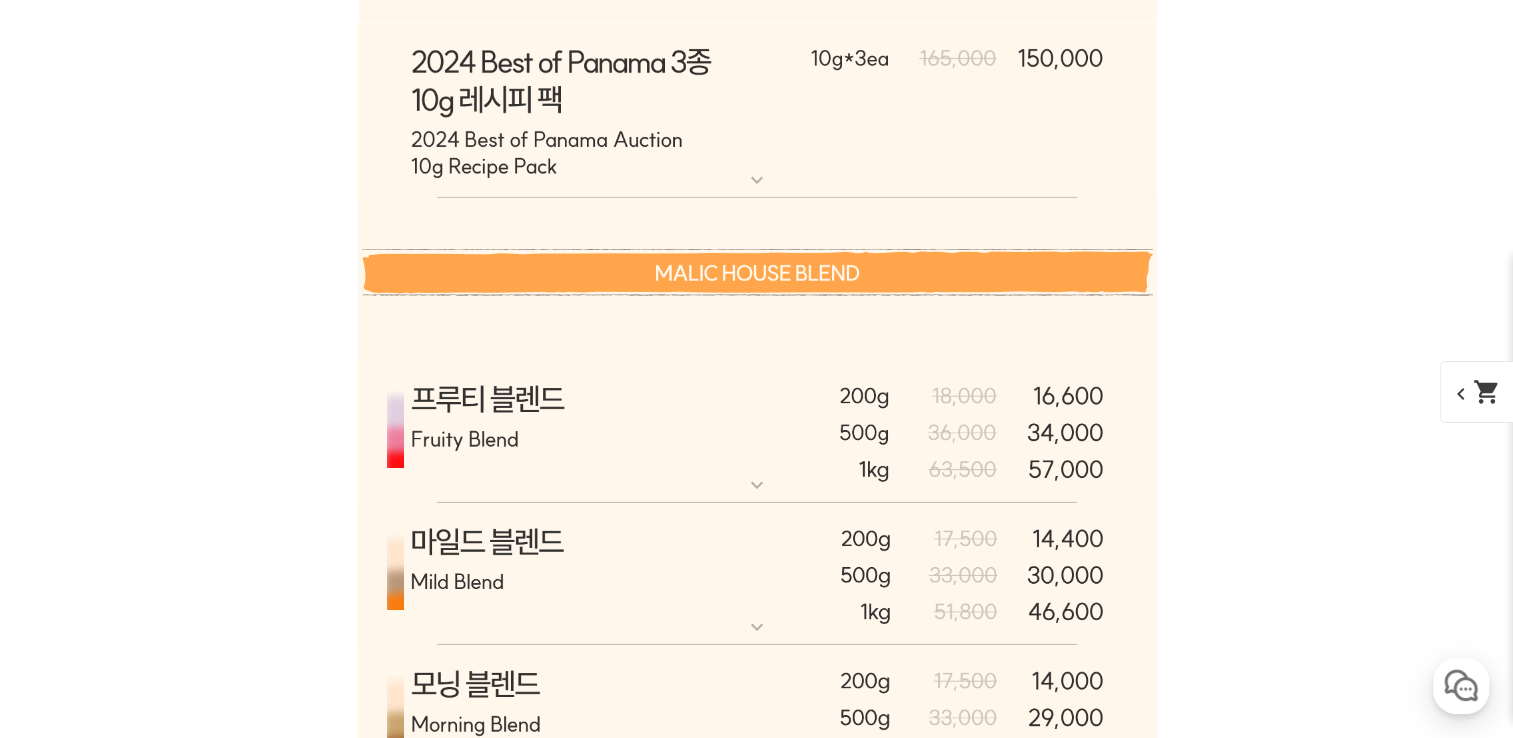 scroll, scrollTop: 6398, scrollLeft: 0, axis: vertical 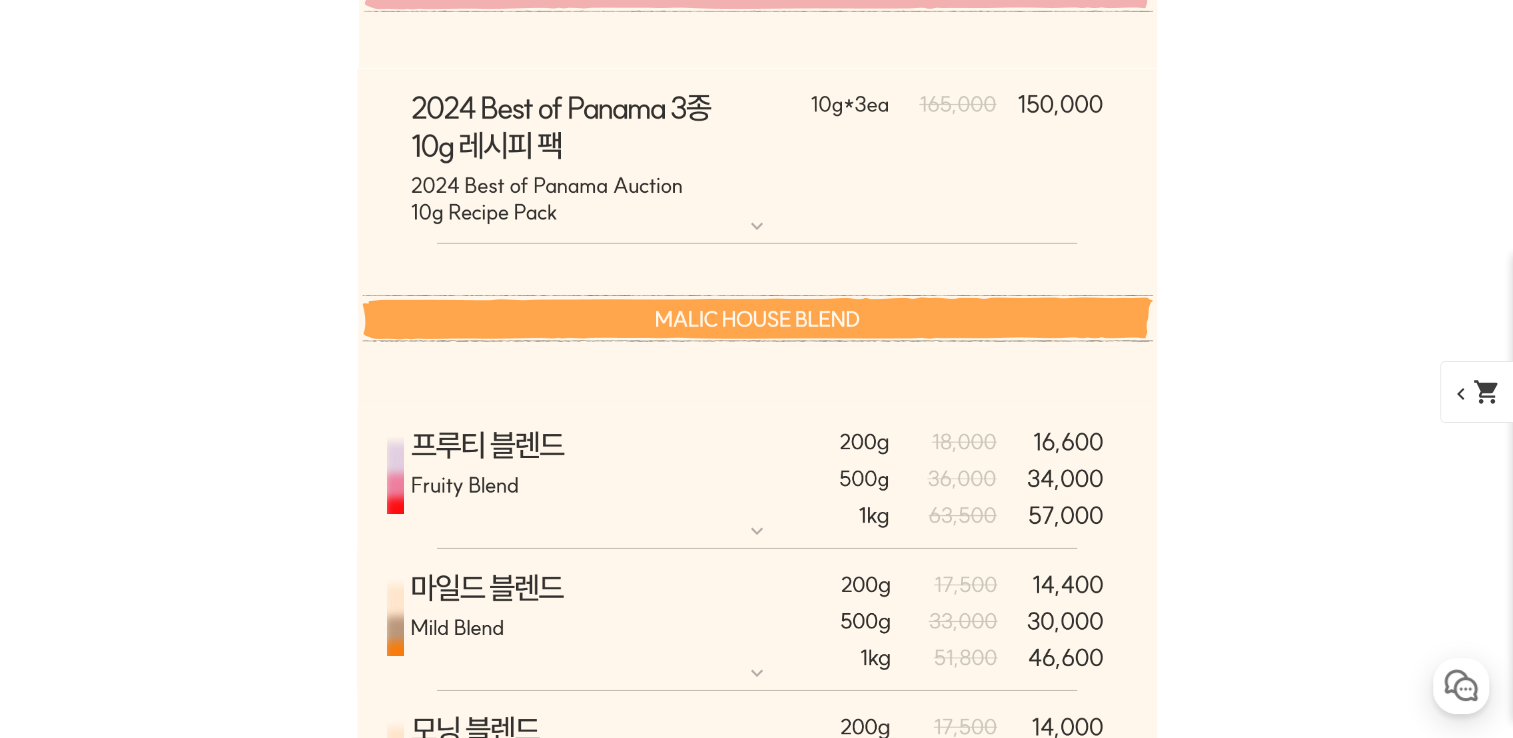 click on "expand_more" at bounding box center [757, -115] 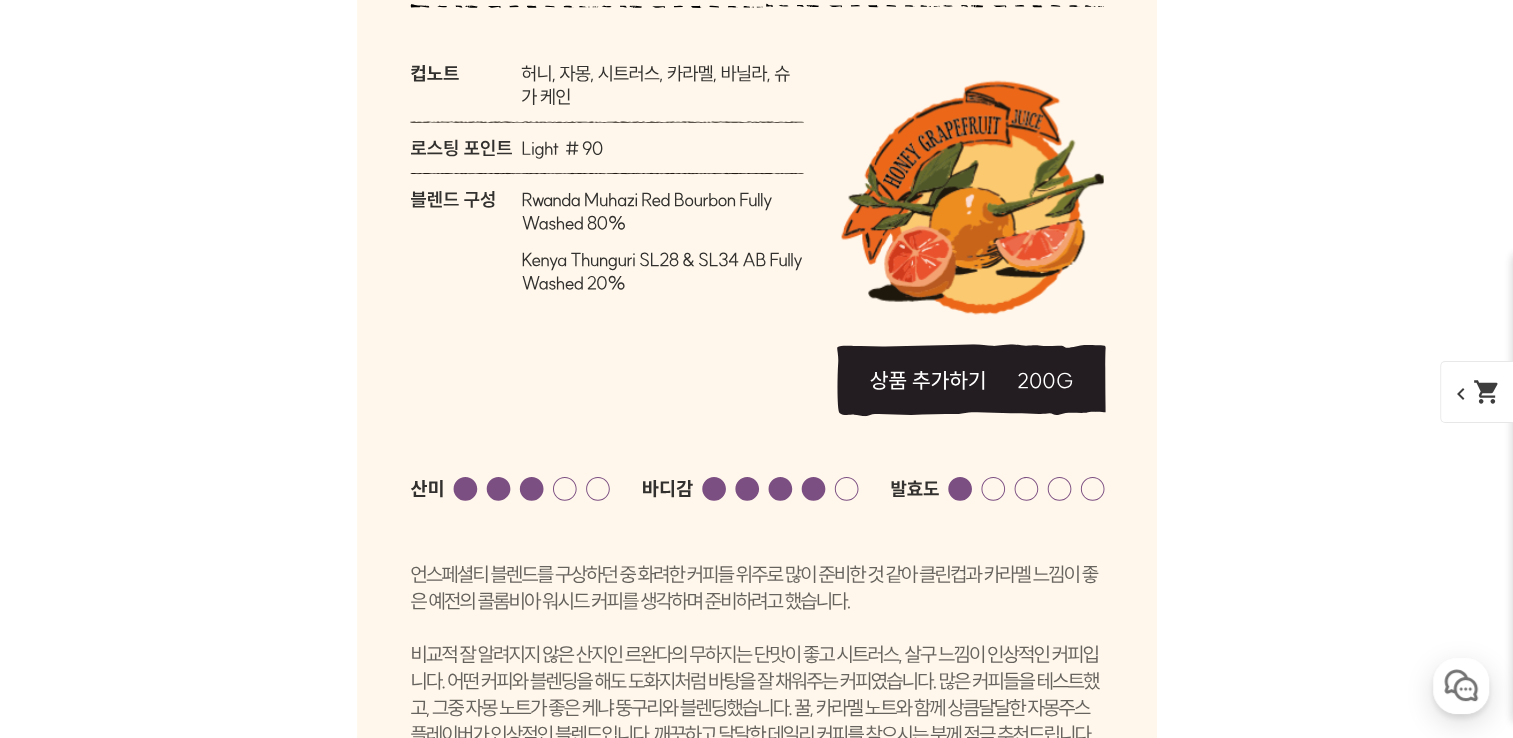 scroll, scrollTop: 6298, scrollLeft: 0, axis: vertical 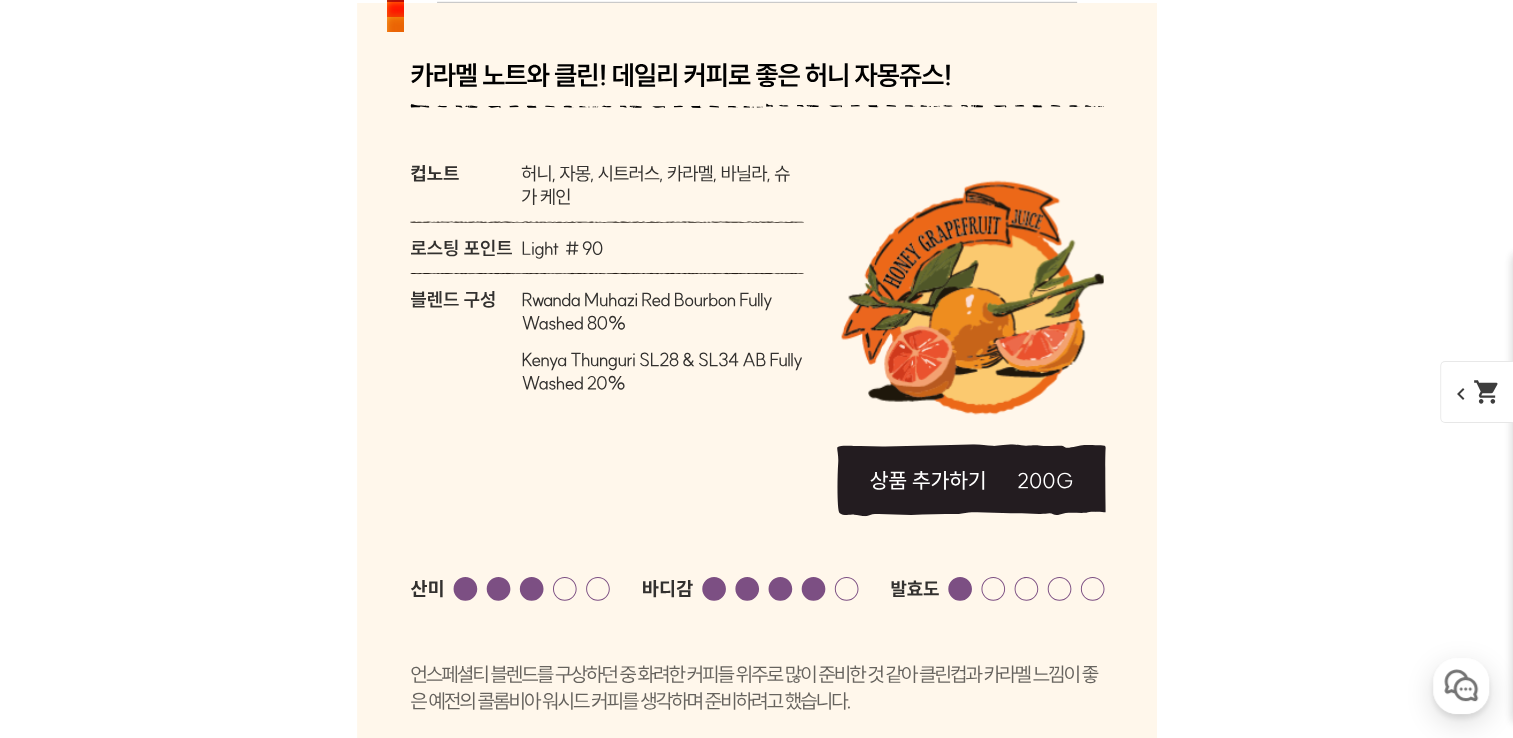 click on "expand_more" at bounding box center [757, -30] 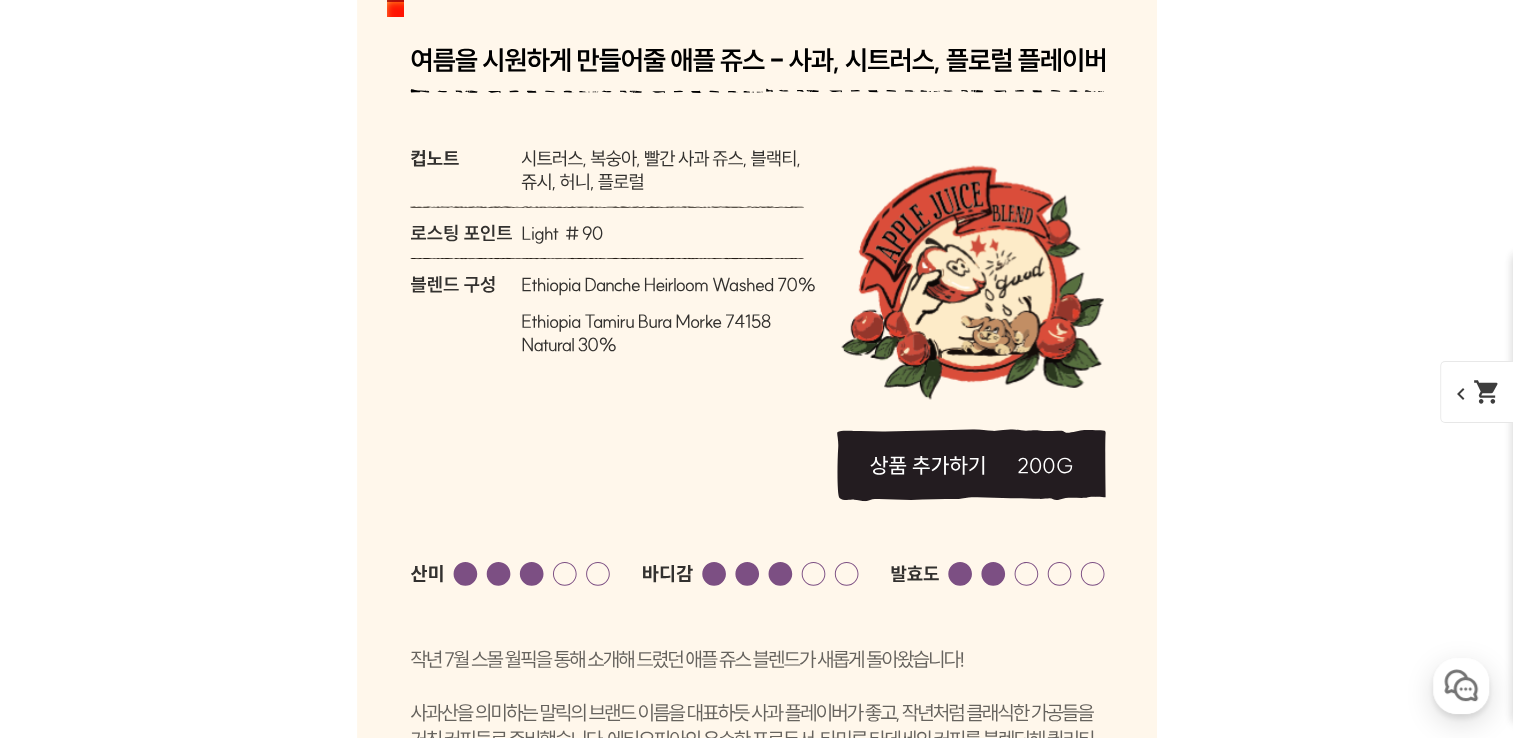 scroll, scrollTop: 6198, scrollLeft: 0, axis: vertical 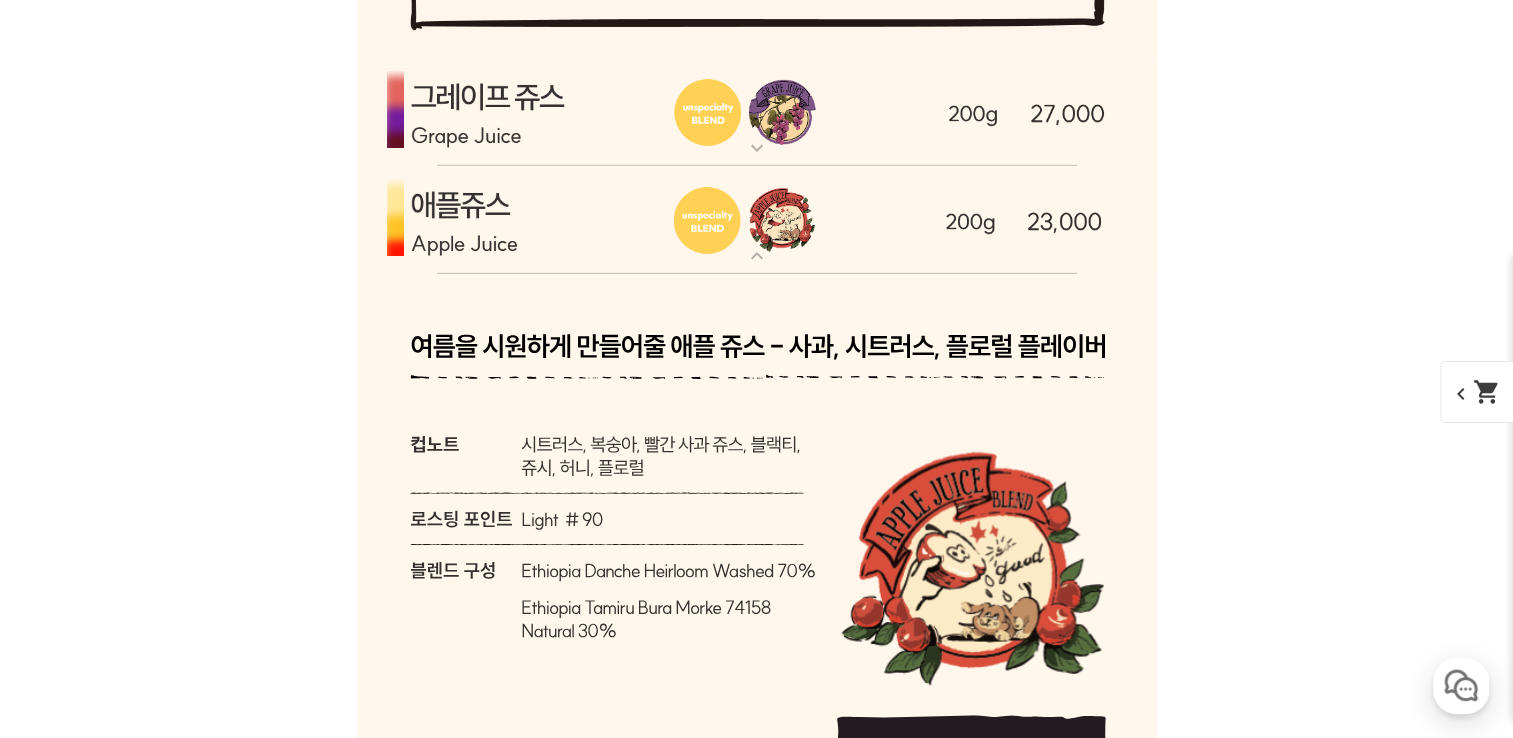 click on "expand_more" at bounding box center [757, 148] 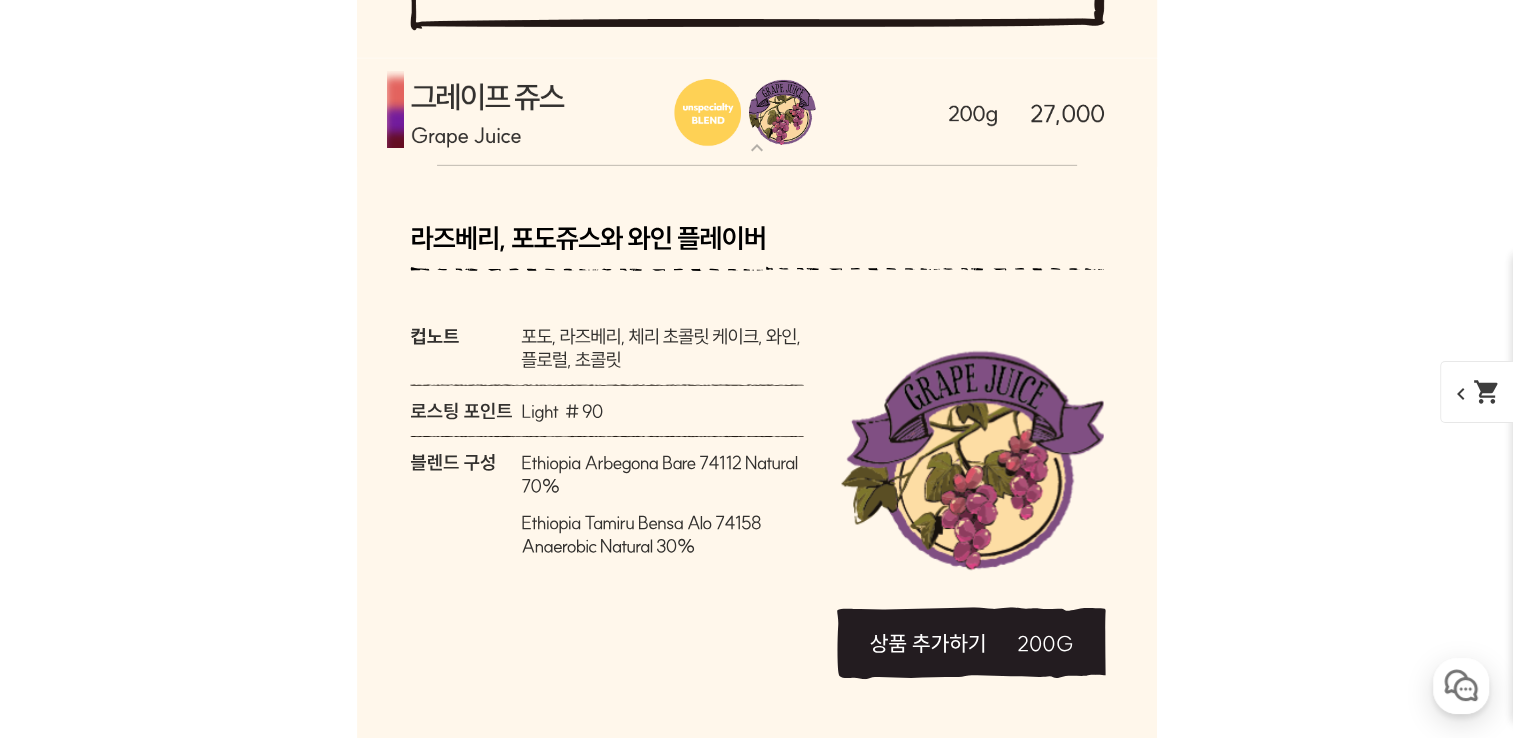 click on "expand_more" at bounding box center (757, 148) 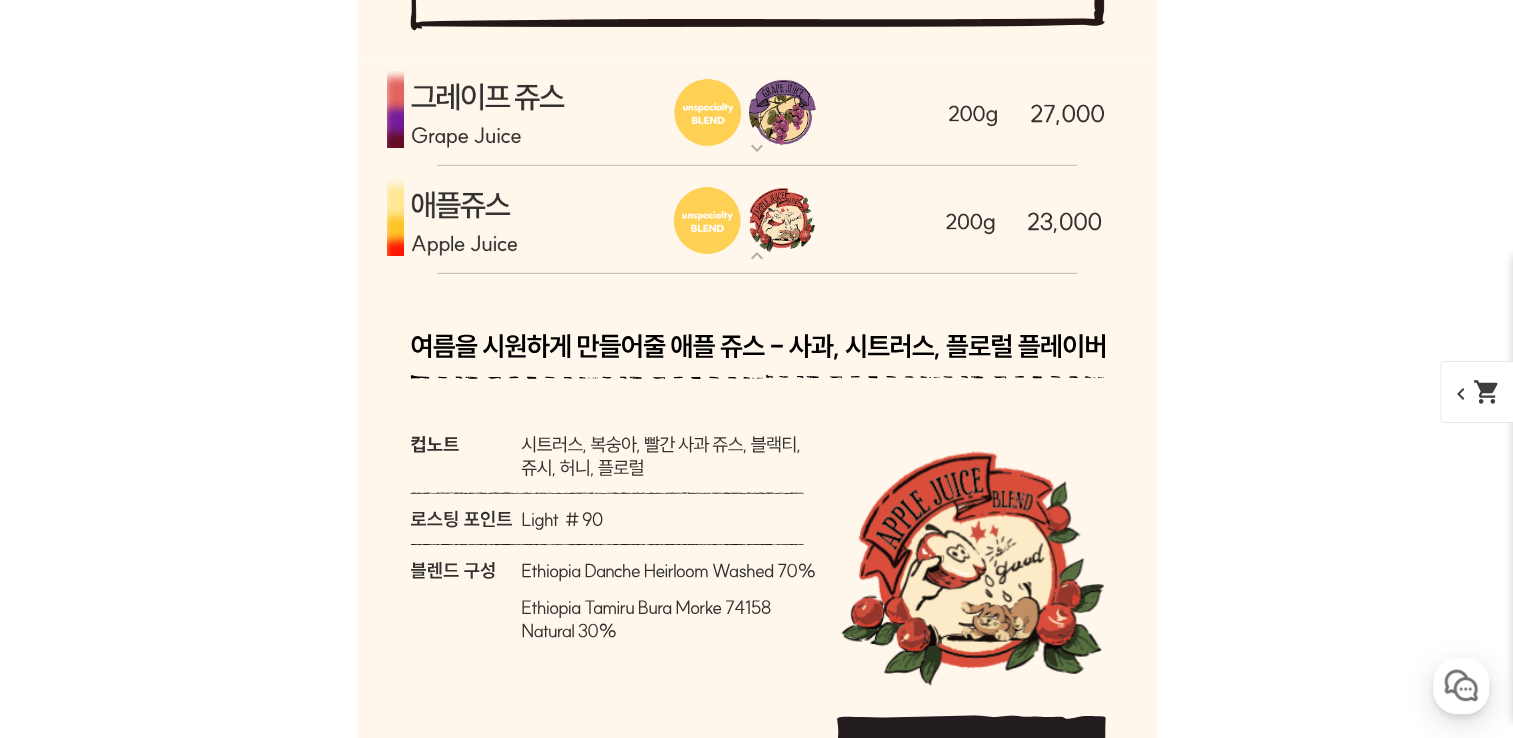 click on "expand_more" at bounding box center [757, 256] 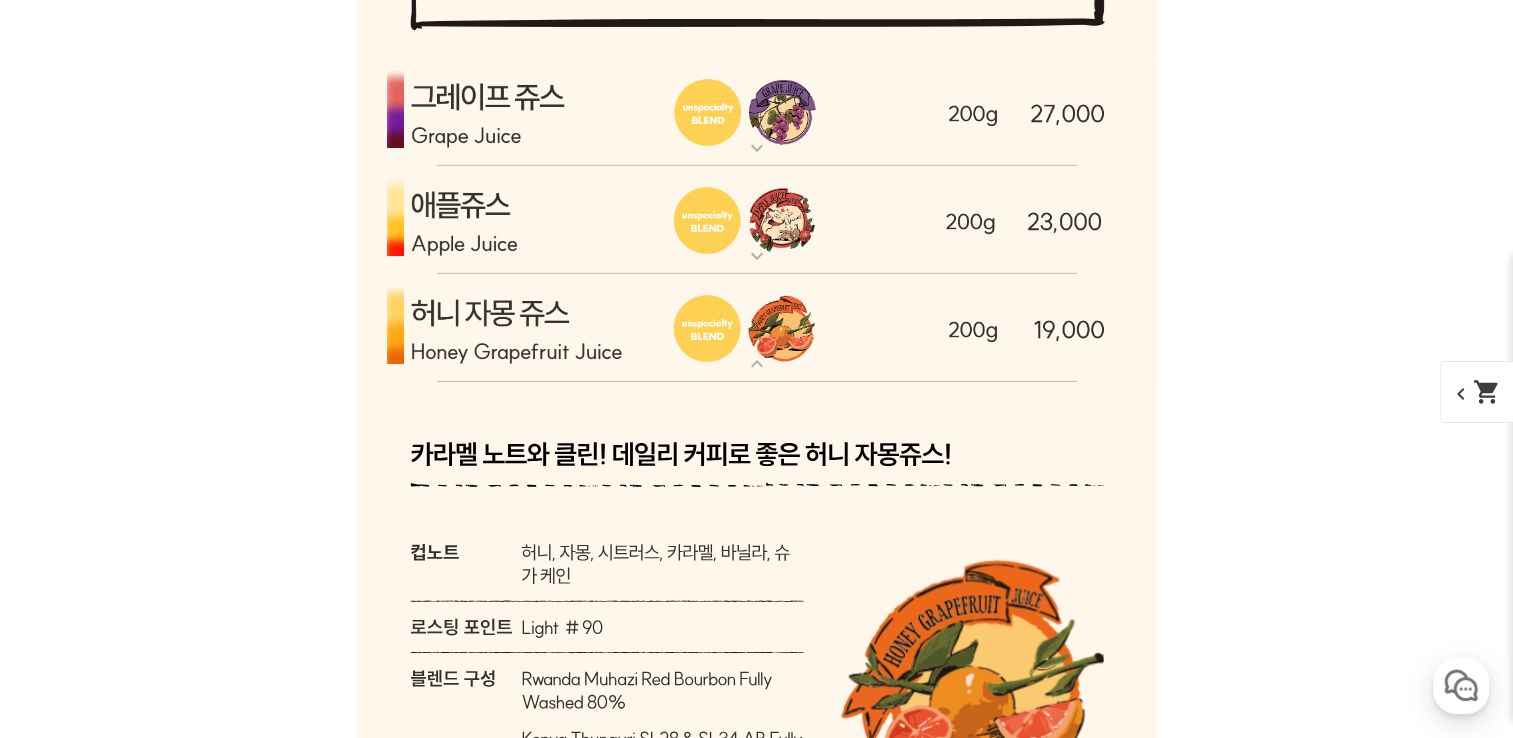 click on "expand_more" at bounding box center (757, 364) 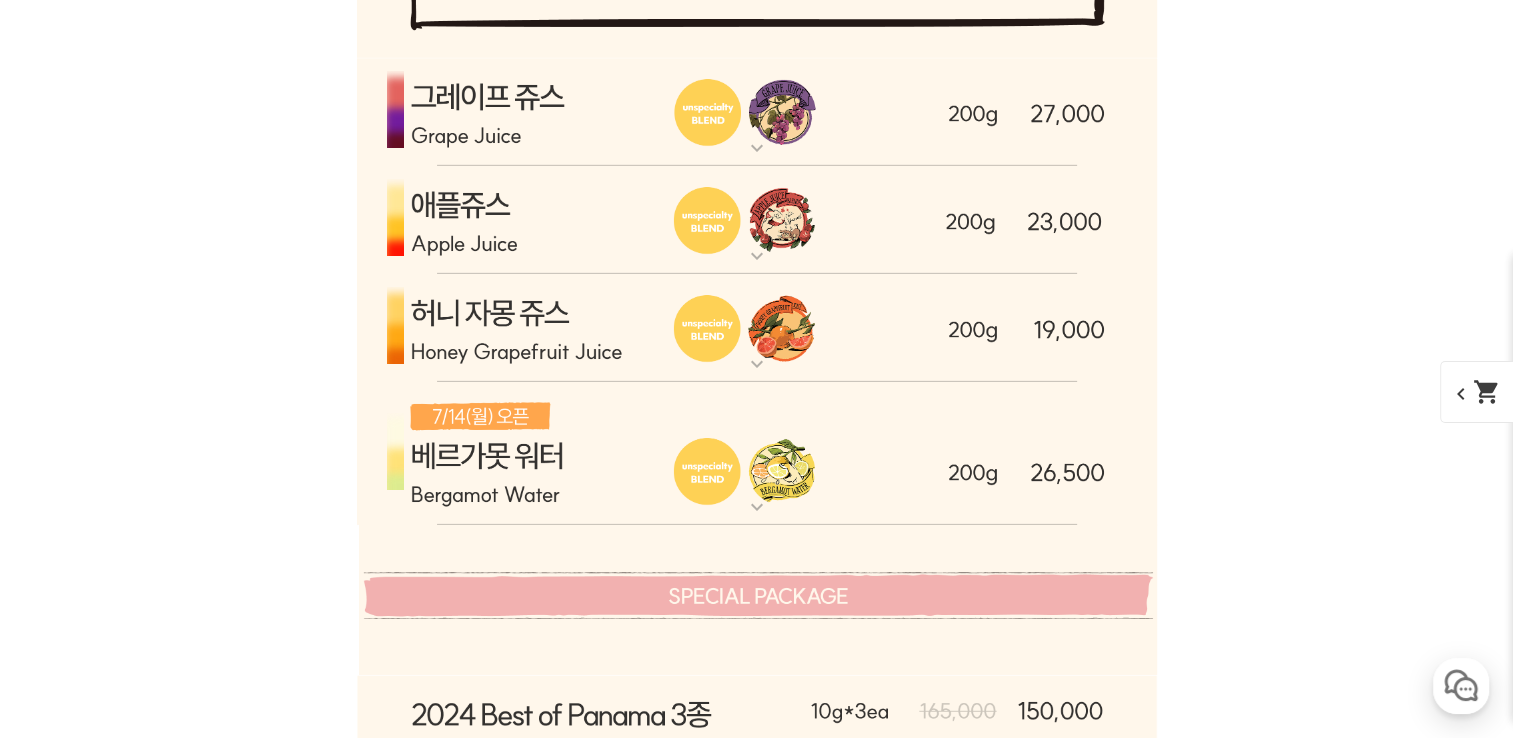 click on "expand_more" at bounding box center (757, 507) 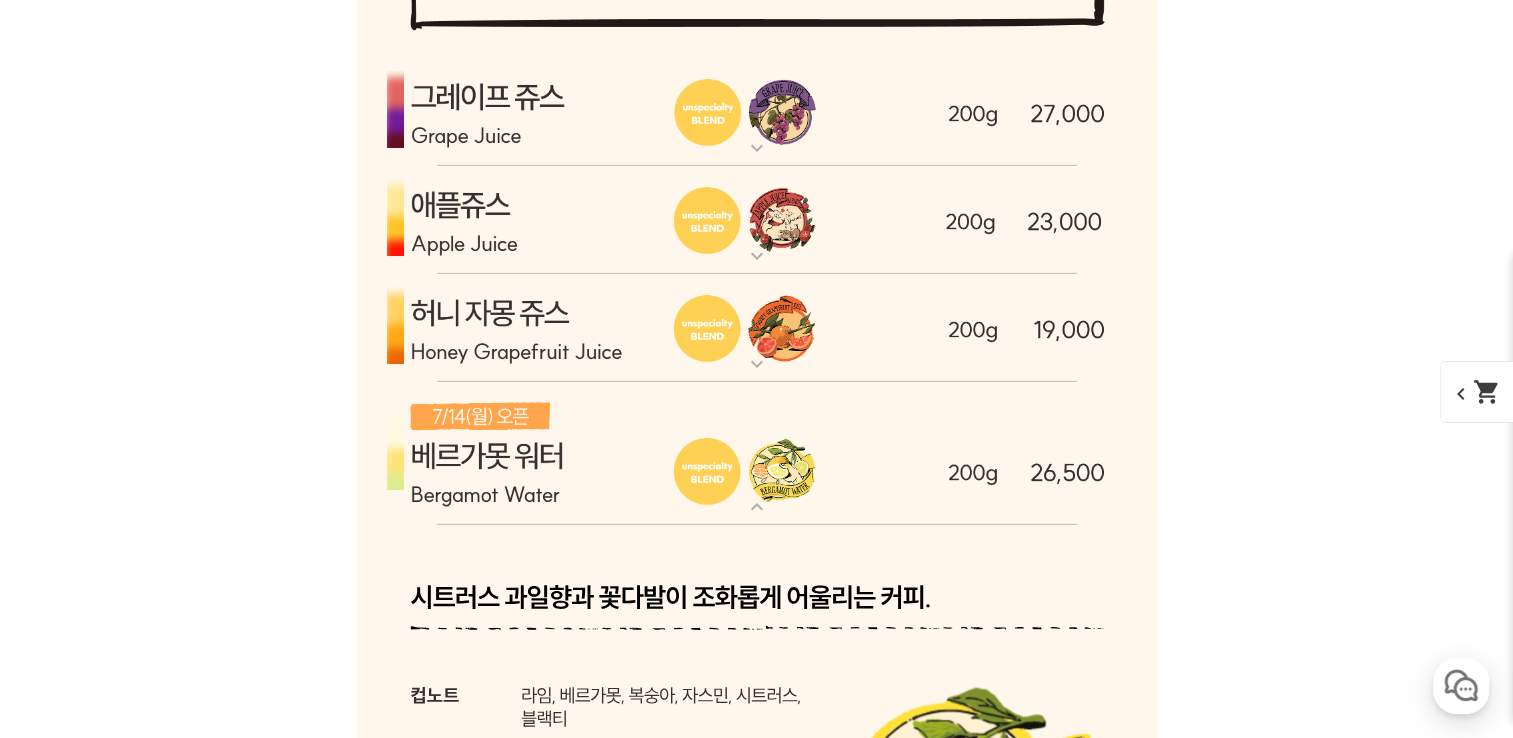 scroll, scrollTop: 6398, scrollLeft: 0, axis: vertical 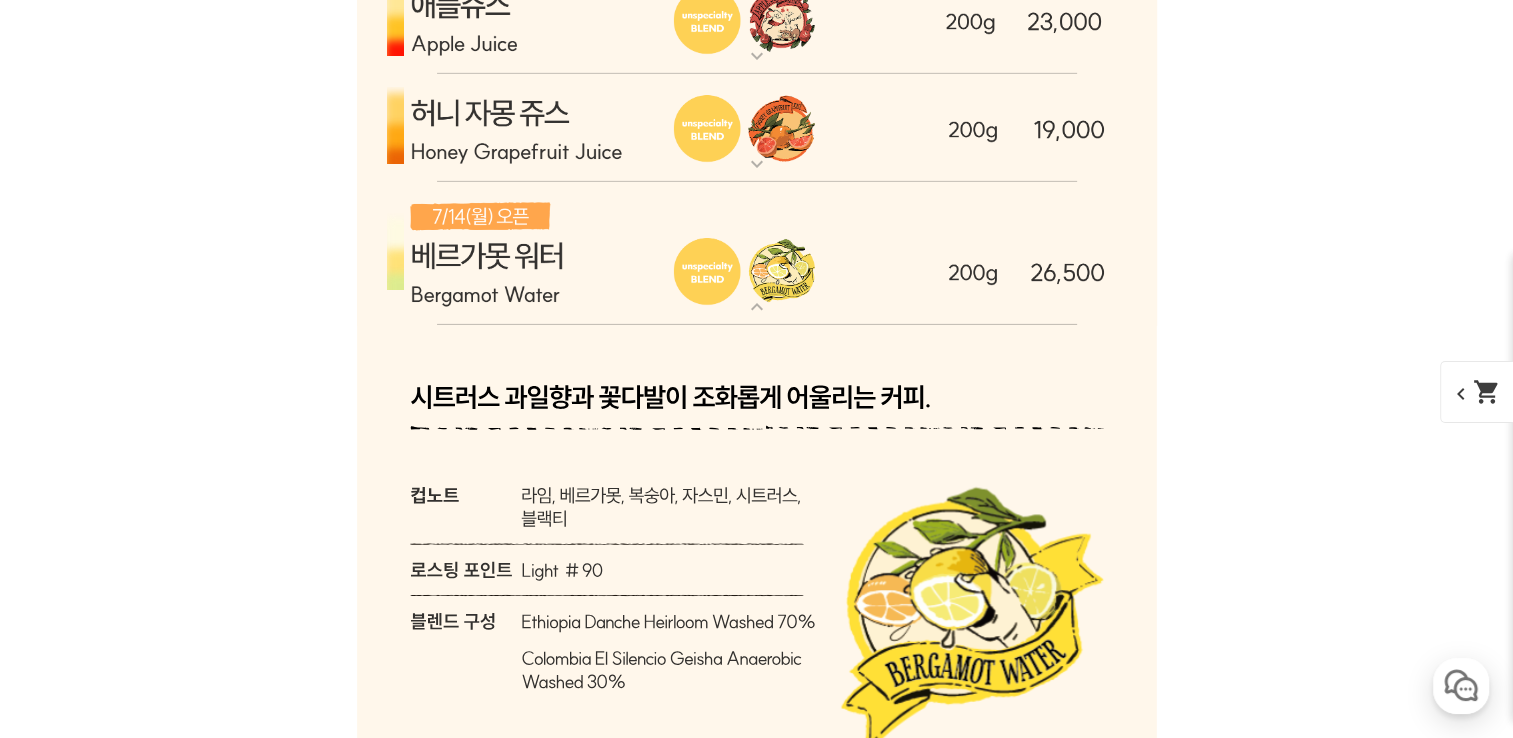click on "expand_more" at bounding box center (757, 307) 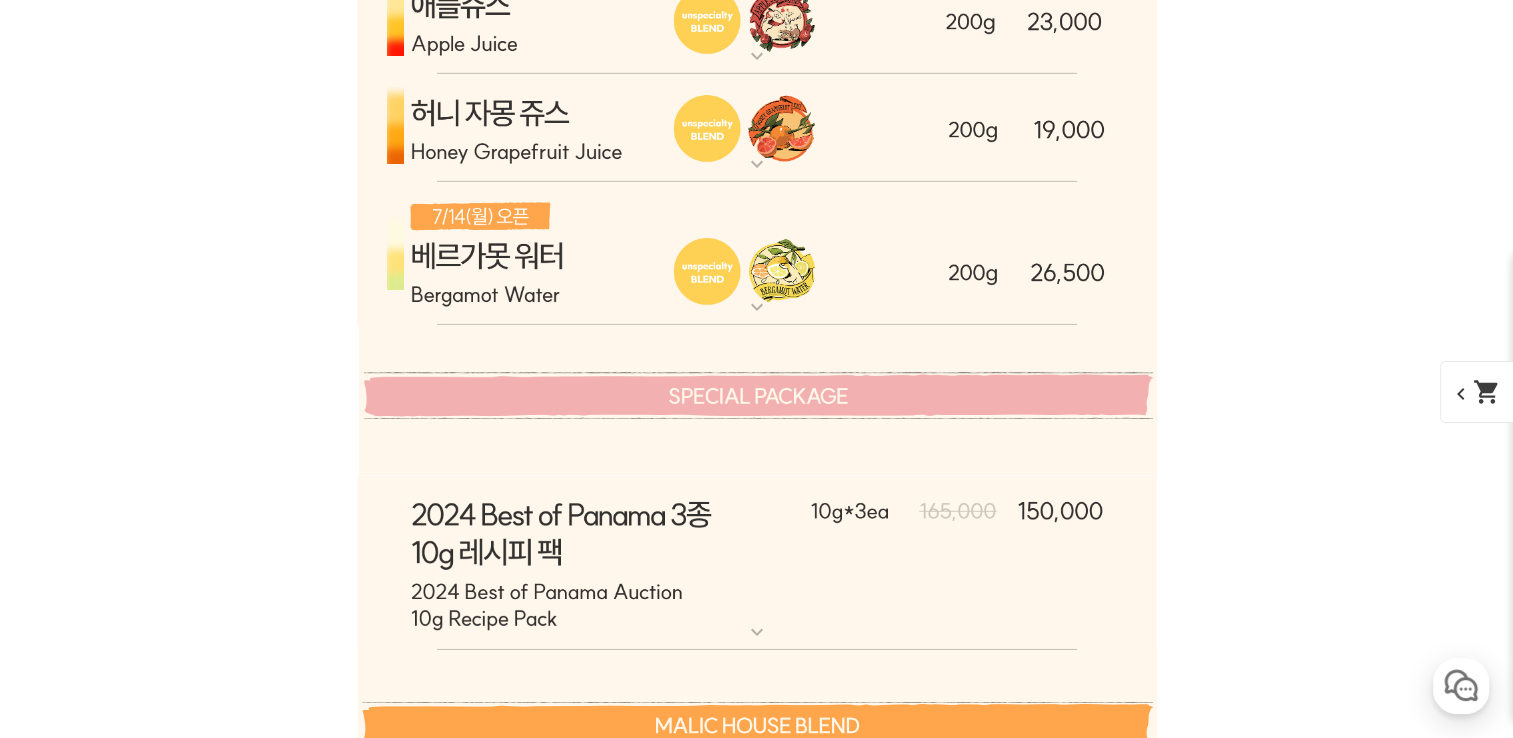 click on "expand_more" at bounding box center [757, 164] 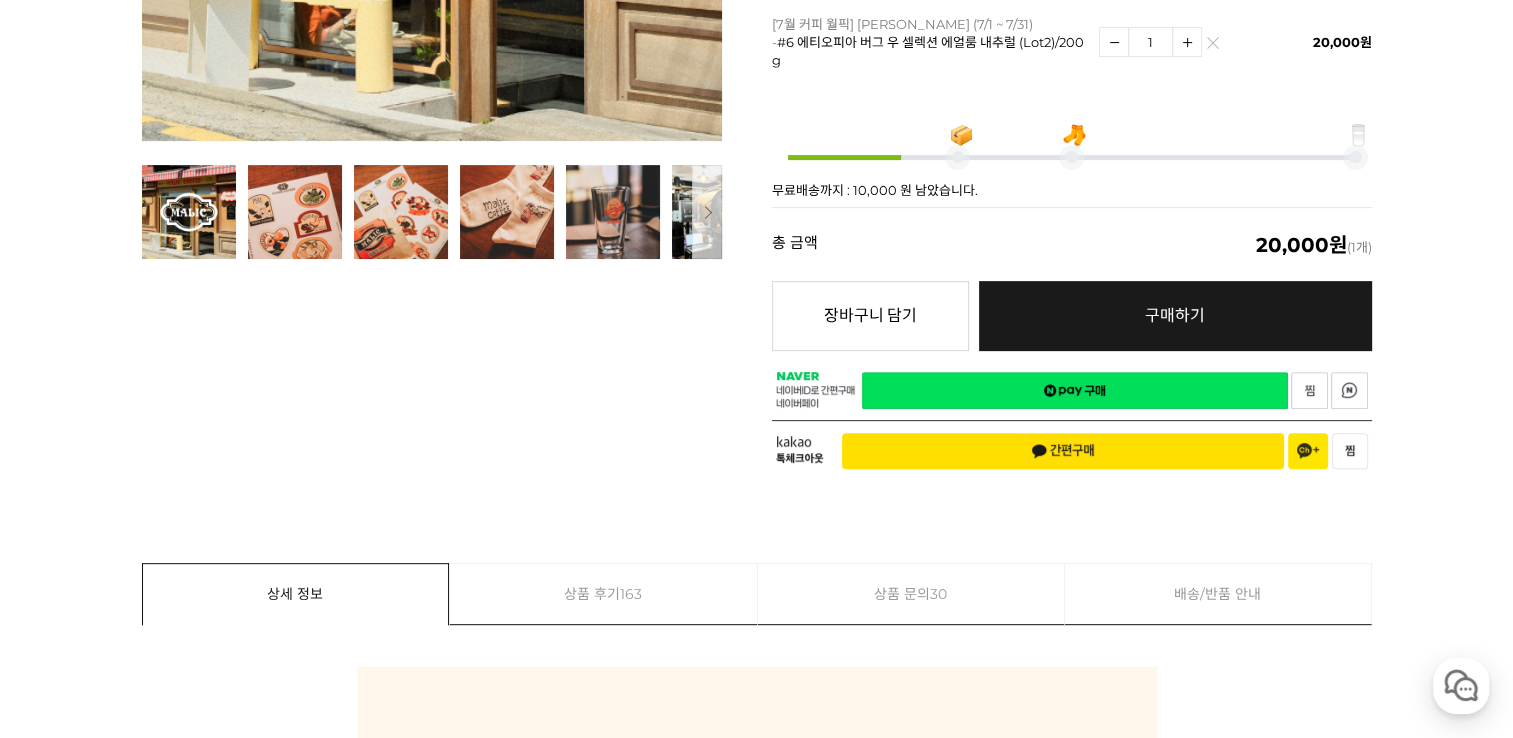 scroll, scrollTop: 100, scrollLeft: 0, axis: vertical 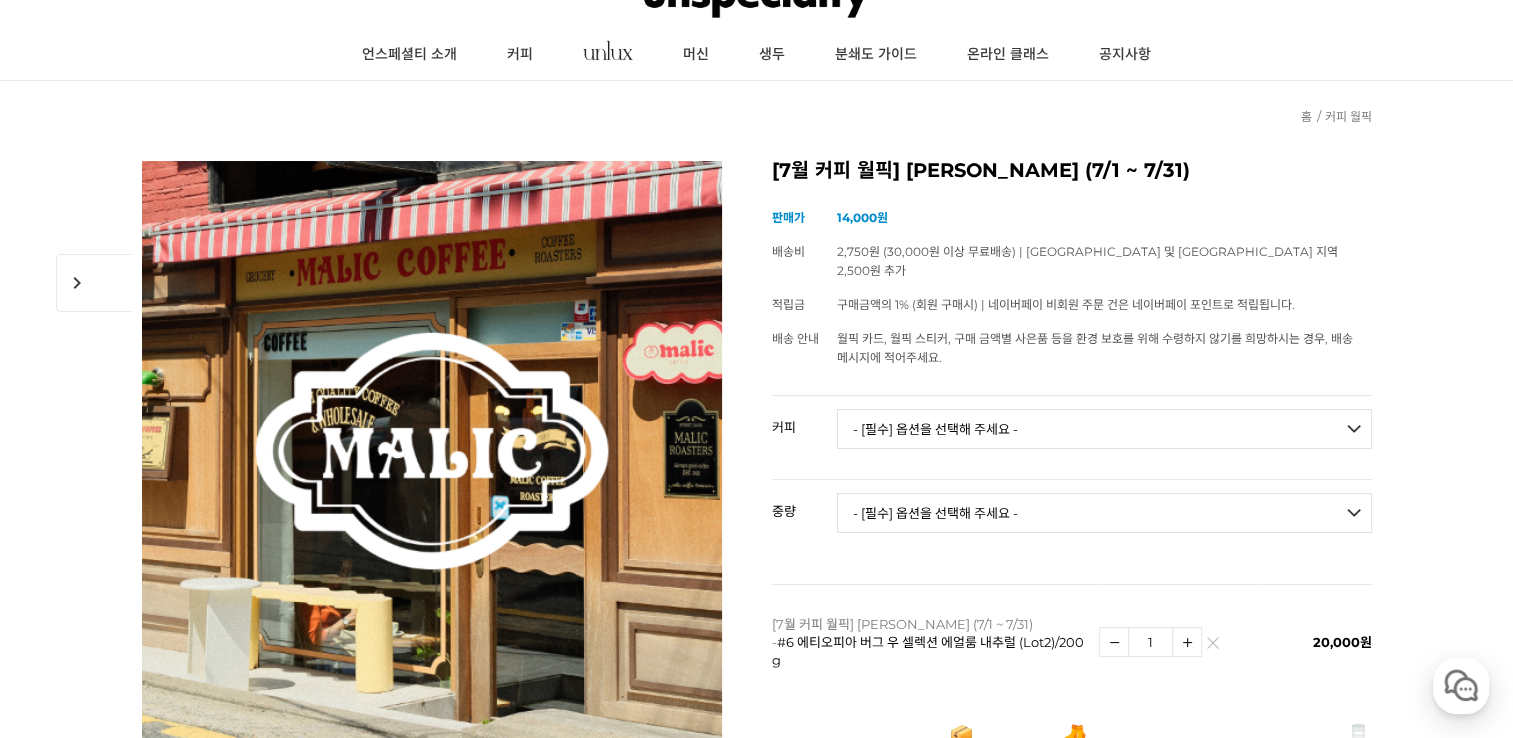 drag, startPoint x: 1363, startPoint y: 418, endPoint x: 1355, endPoint y: 410, distance: 11.313708 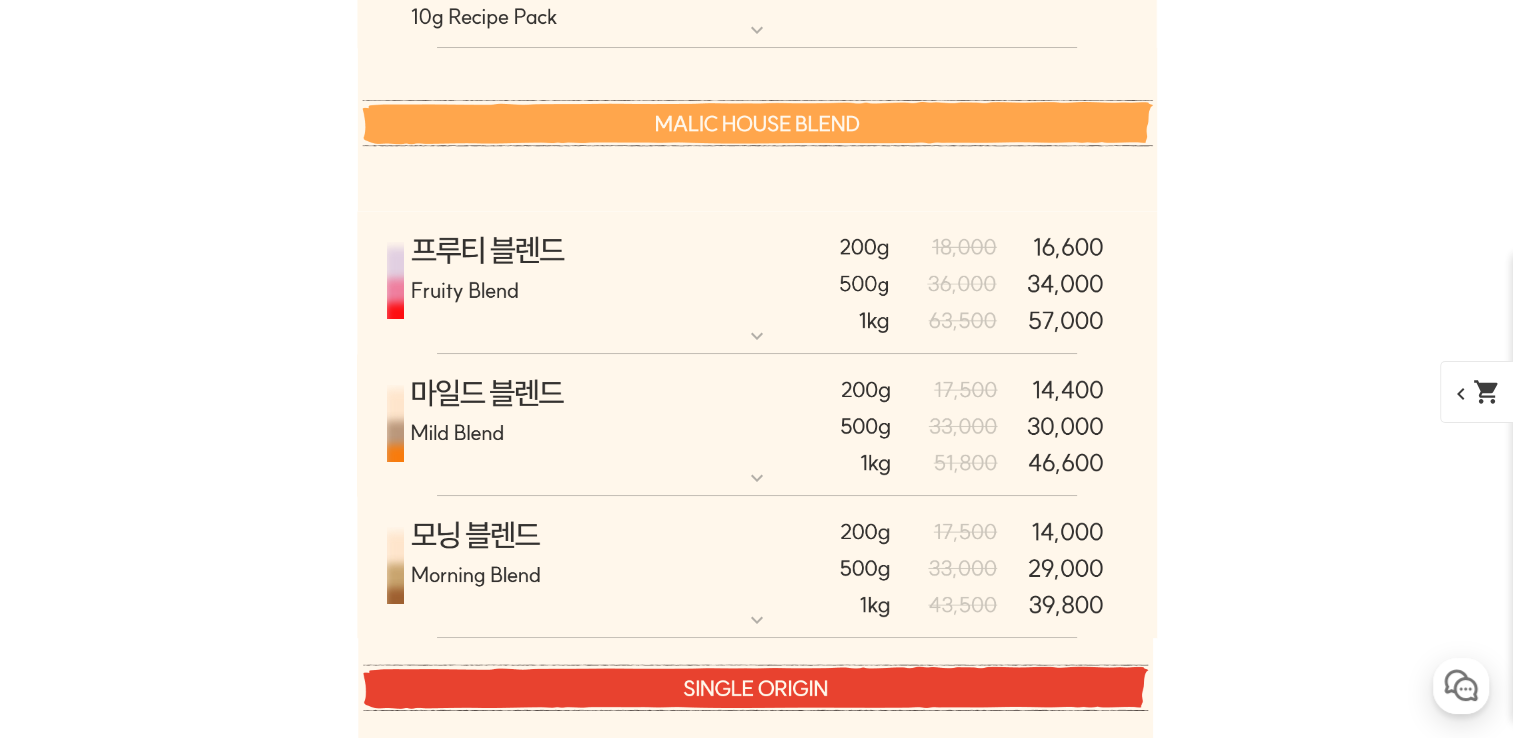 scroll, scrollTop: 7998, scrollLeft: 0, axis: vertical 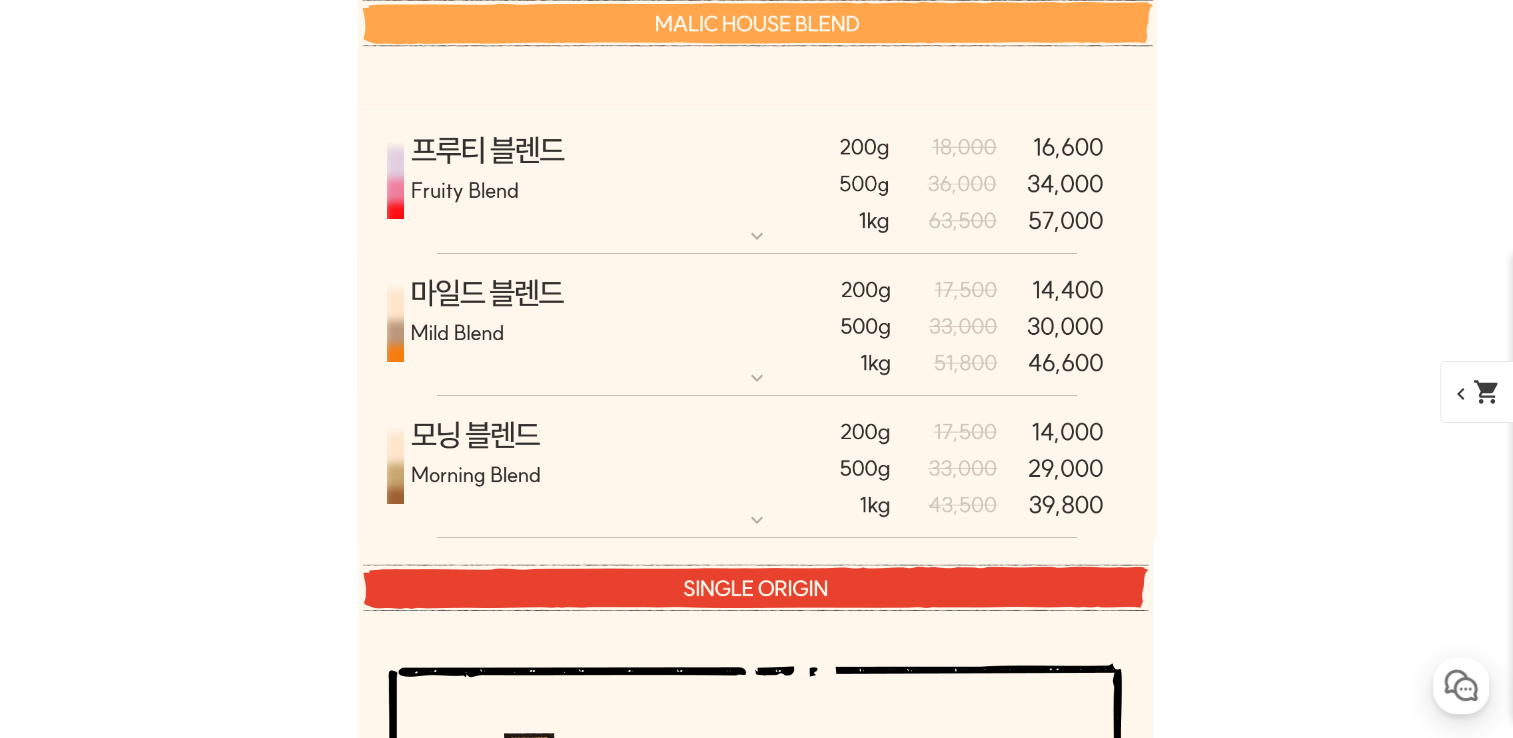 click on "expand_more" at bounding box center [757, 236] 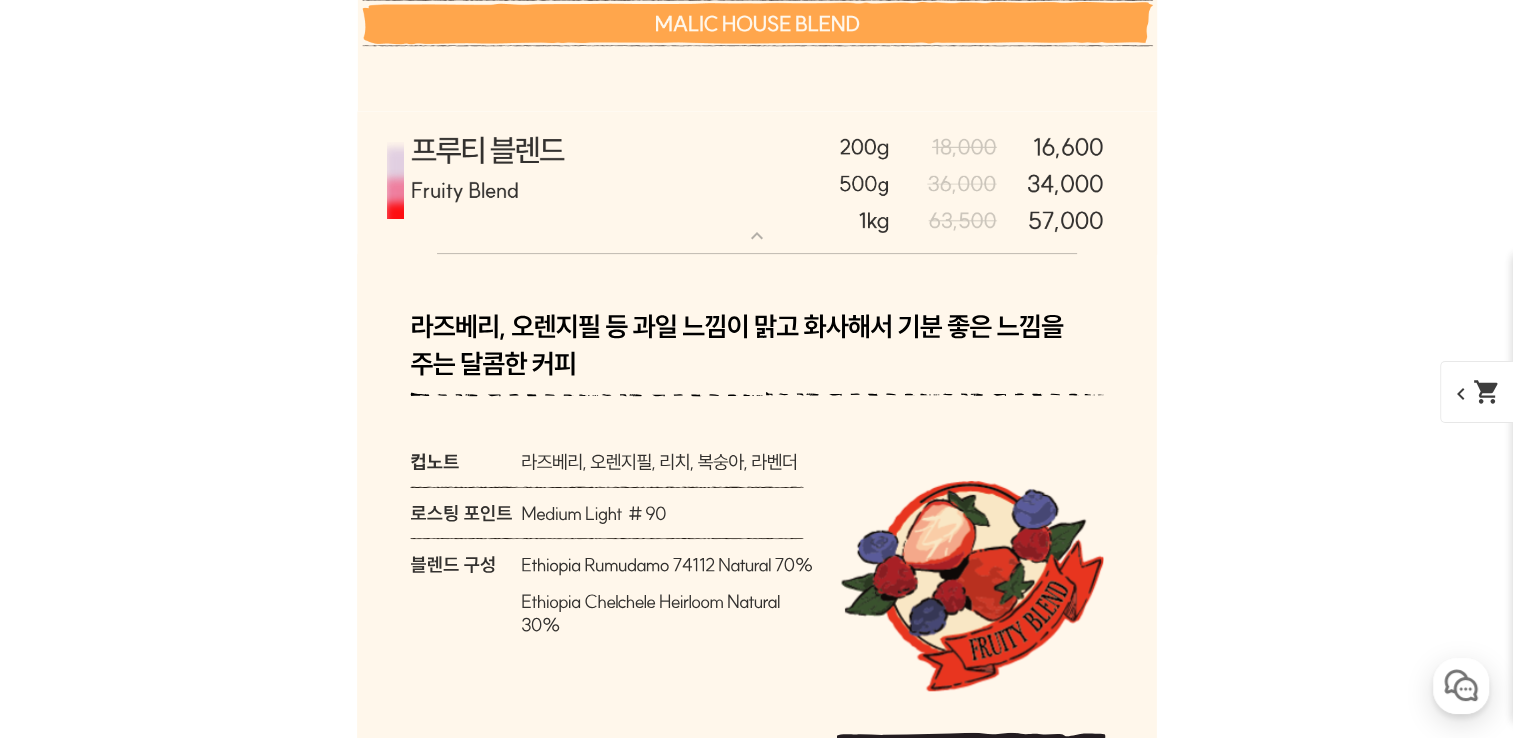 click on "expand_more" at bounding box center [757, 236] 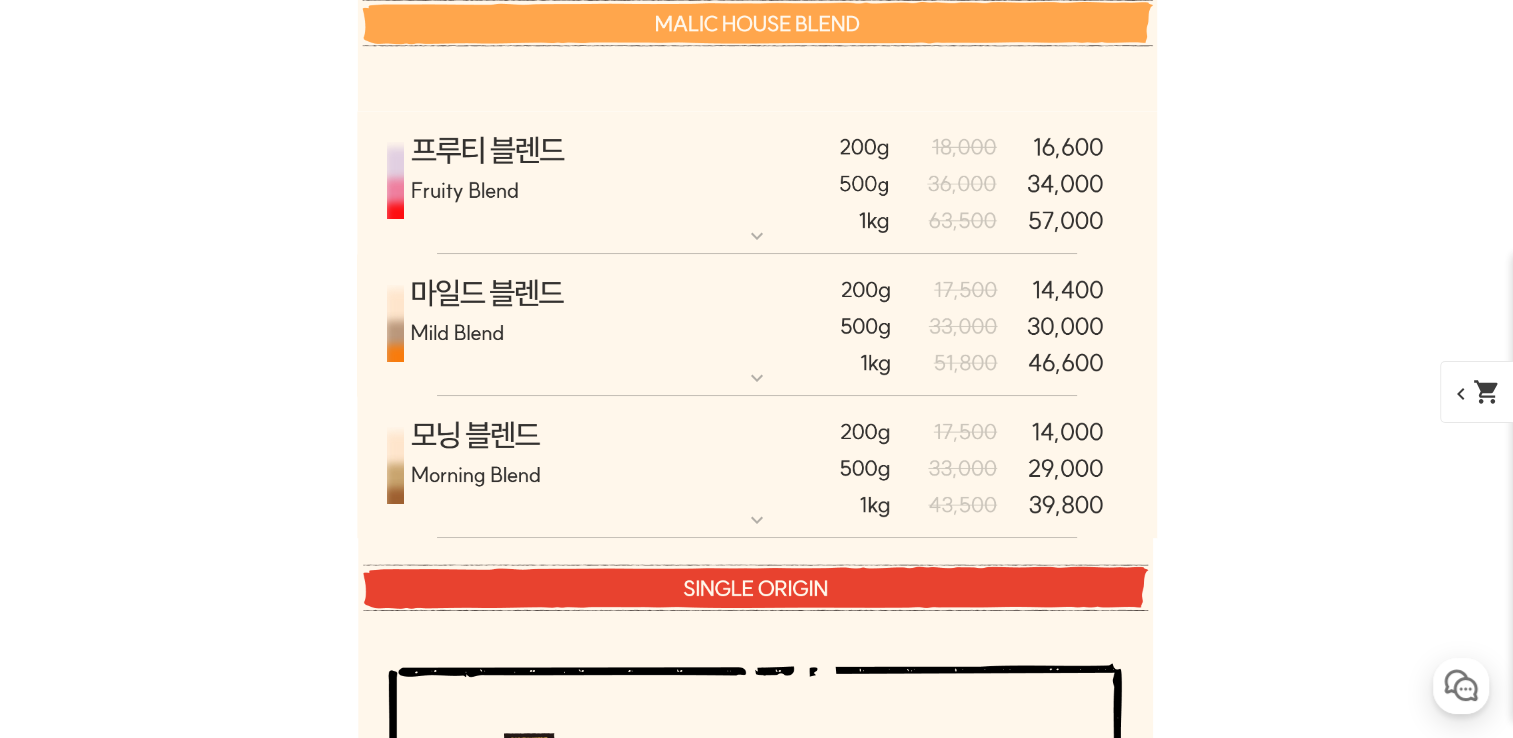 click on "expand_more" at bounding box center [757, 520] 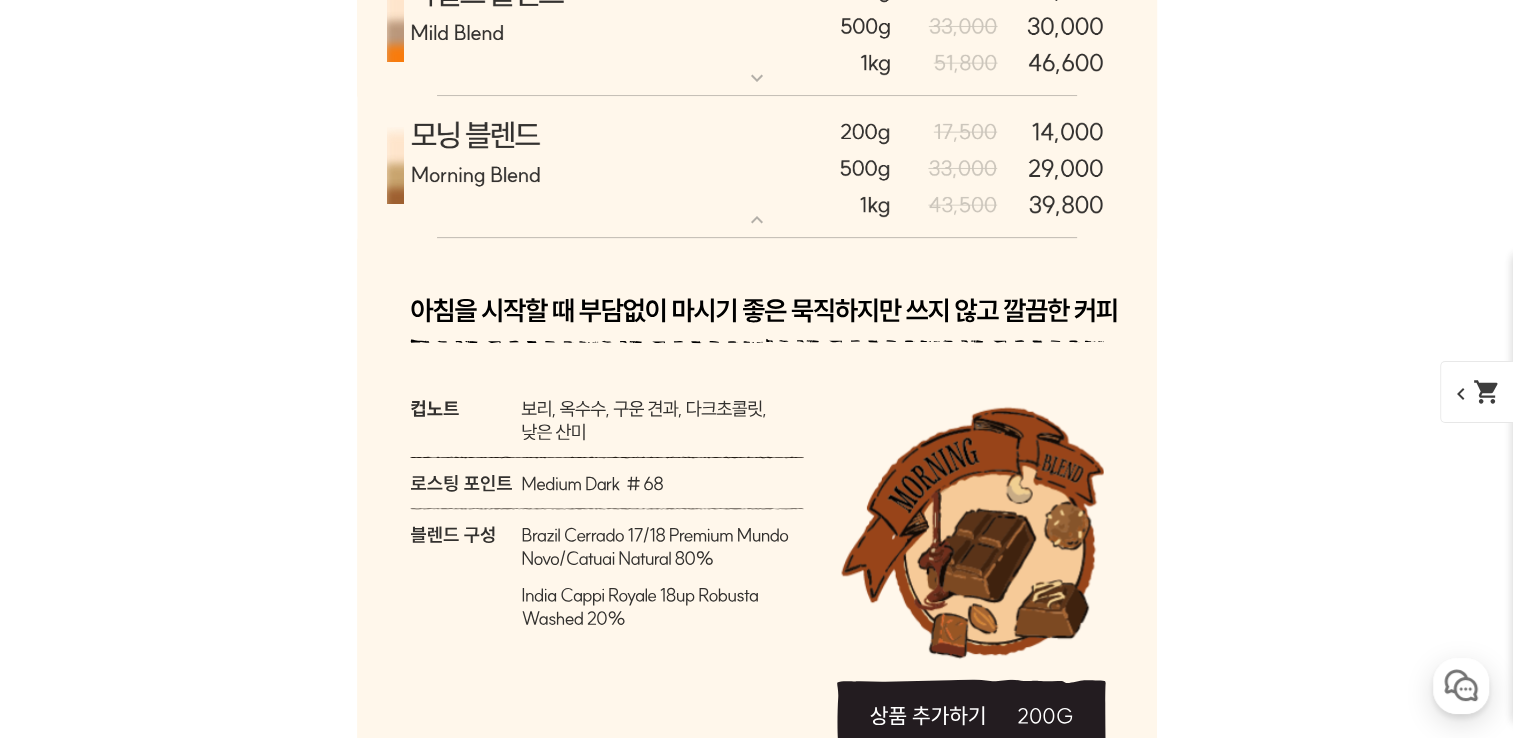 scroll, scrollTop: 8198, scrollLeft: 0, axis: vertical 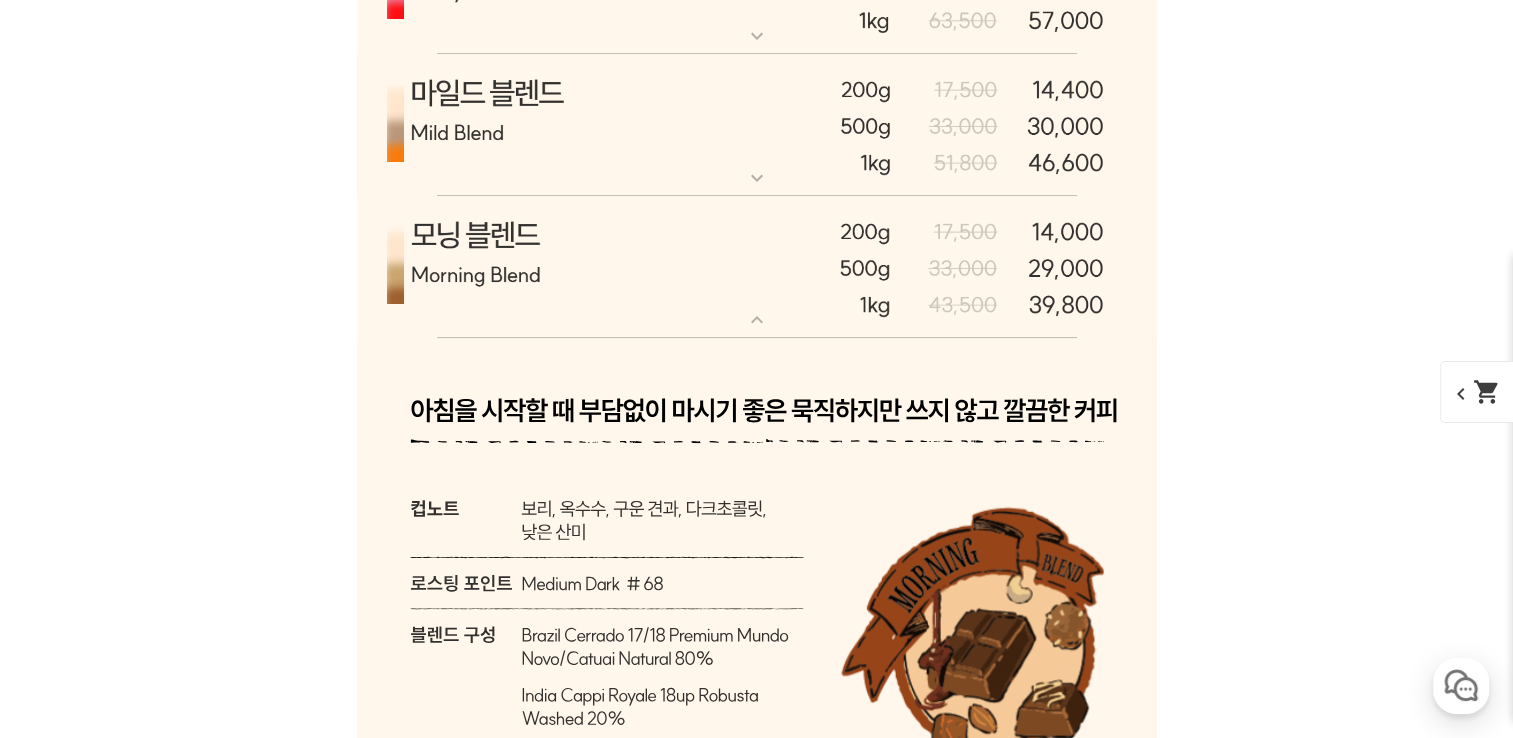 click on "expand_more" at bounding box center [757, 178] 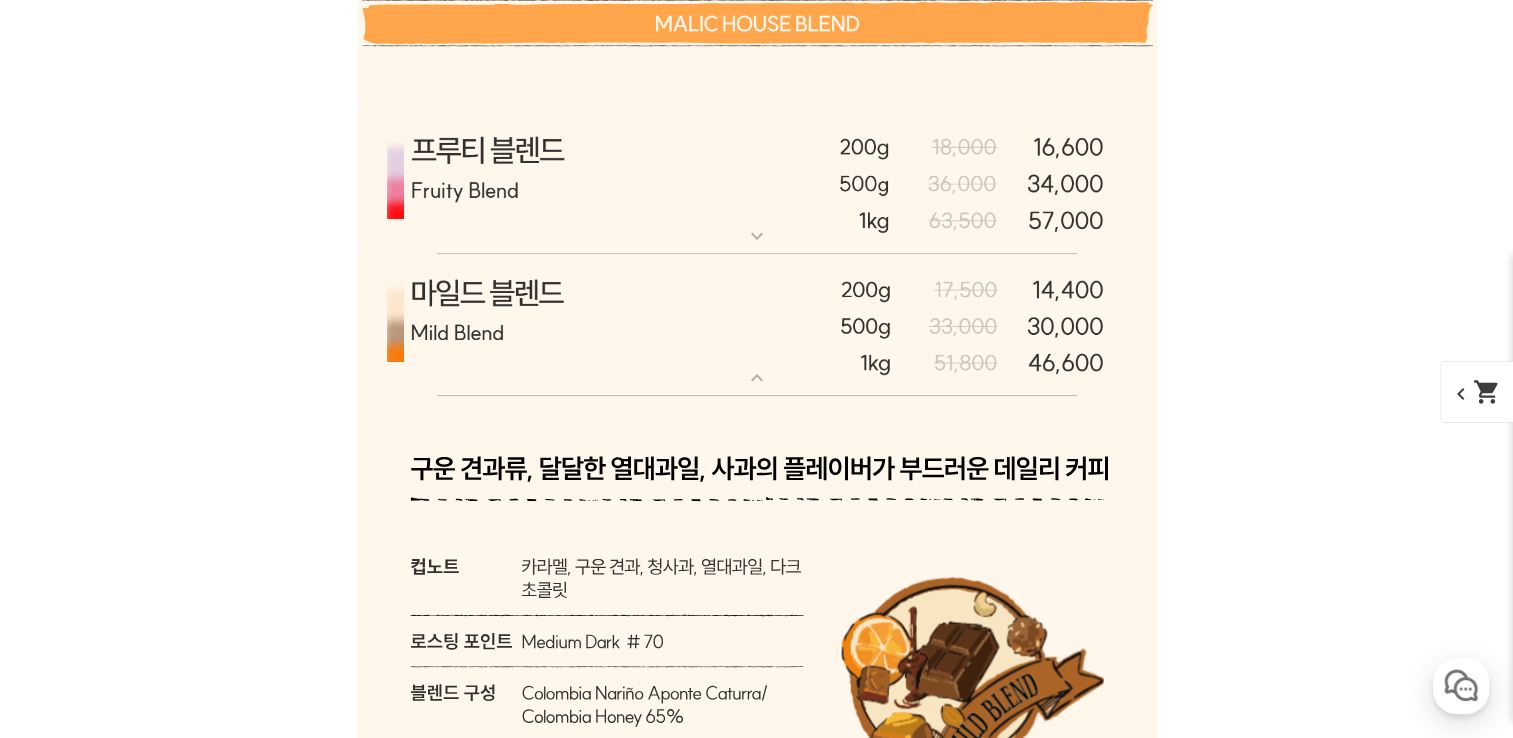 scroll, scrollTop: 7898, scrollLeft: 0, axis: vertical 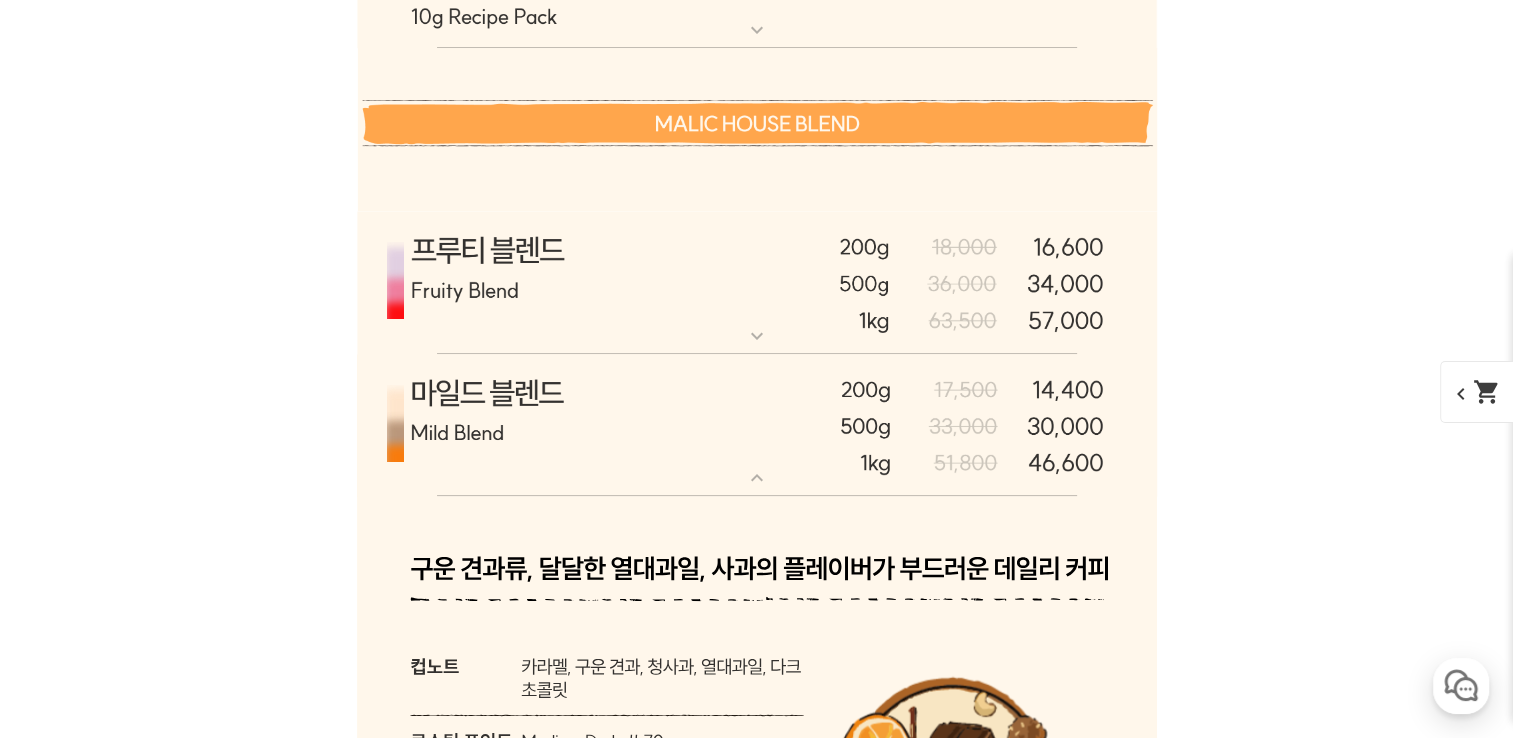 click on "expand_more" at bounding box center [757, 336] 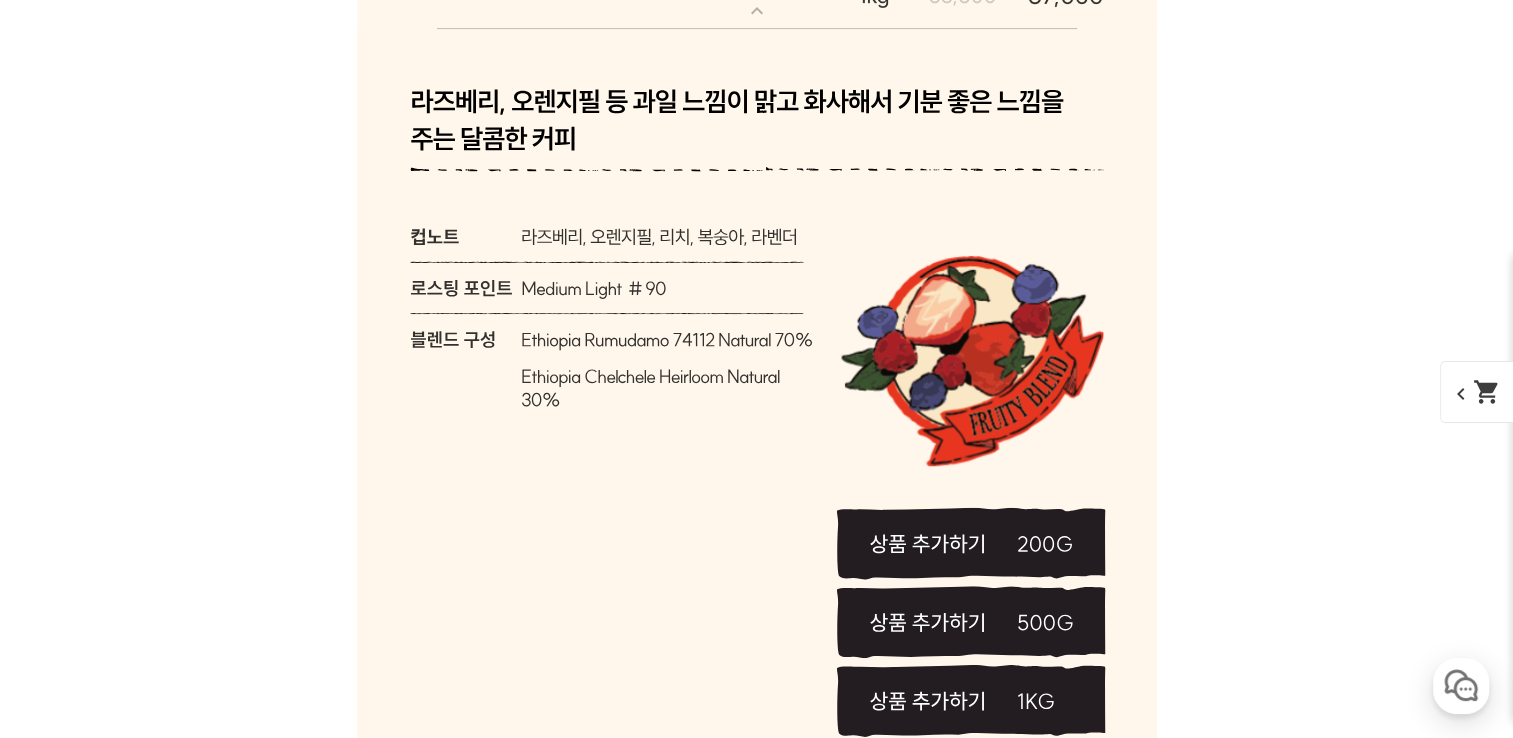 scroll, scrollTop: 8298, scrollLeft: 0, axis: vertical 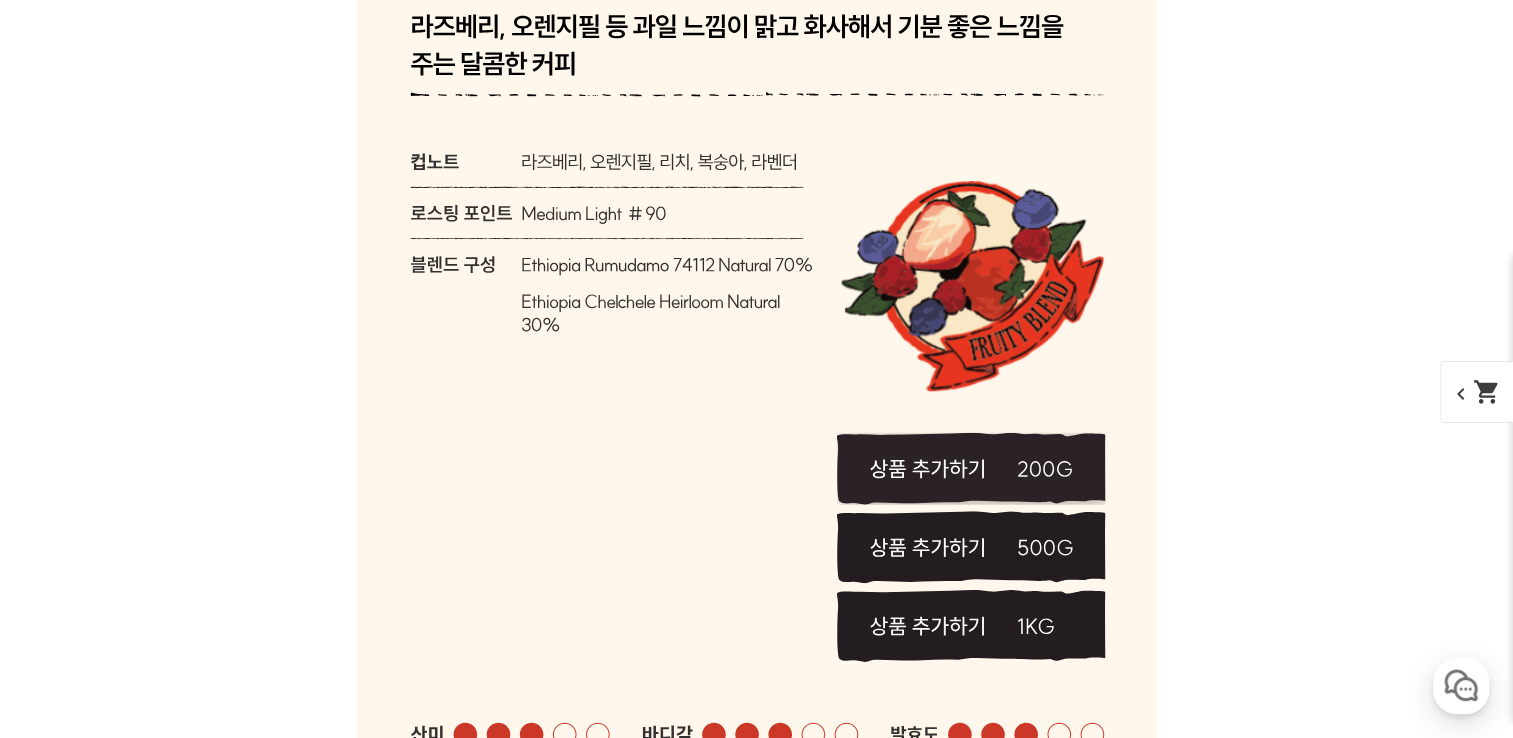click 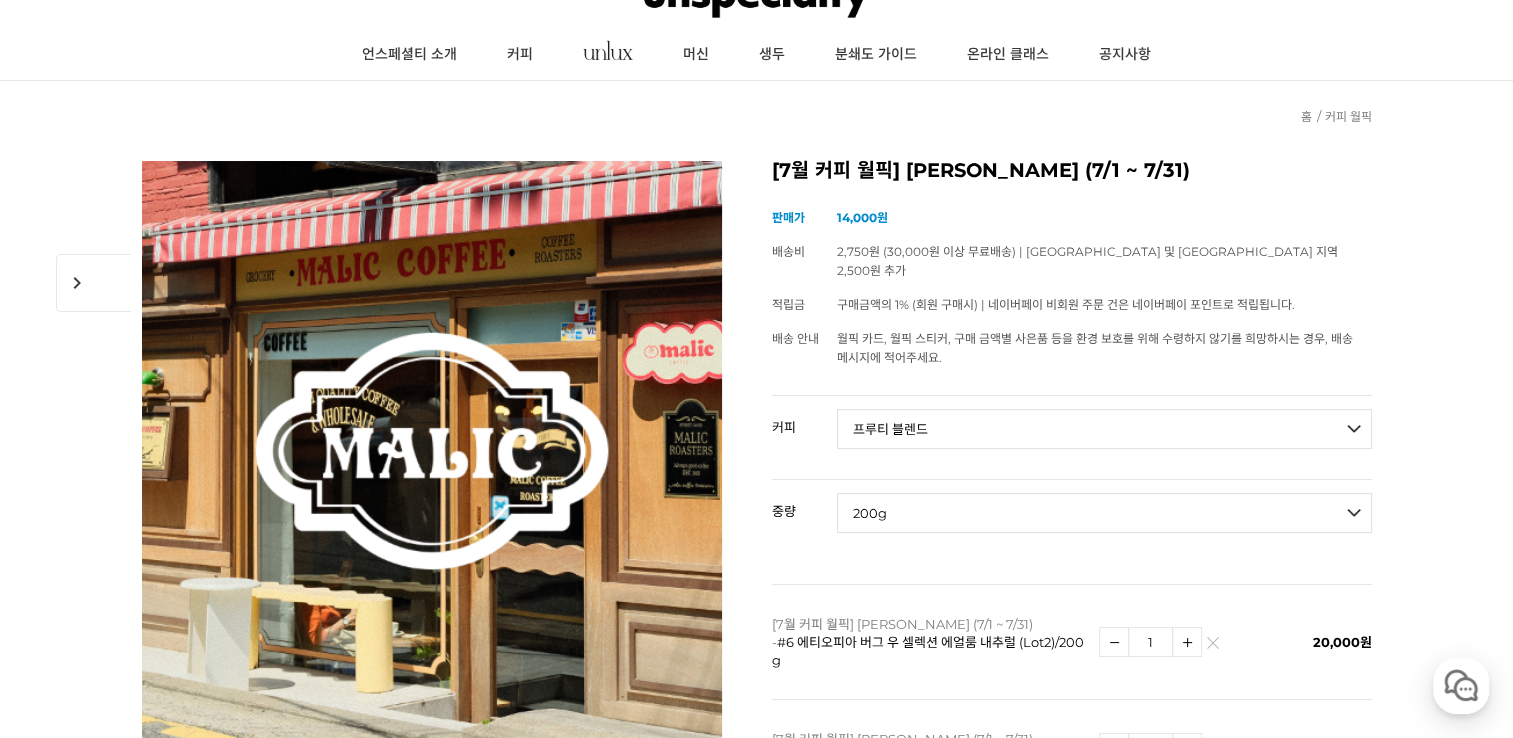 scroll, scrollTop: 96, scrollLeft: 0, axis: vertical 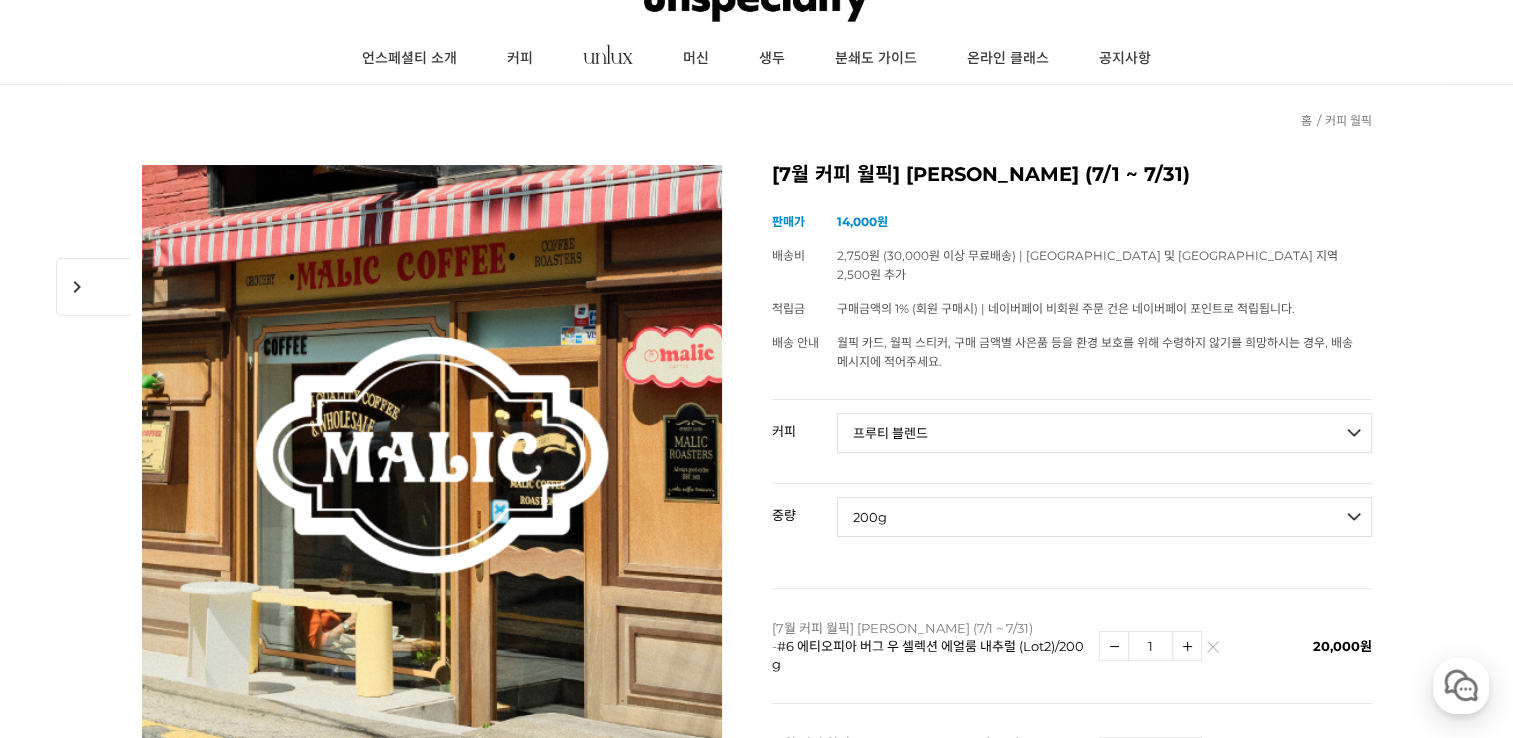 select on "*" 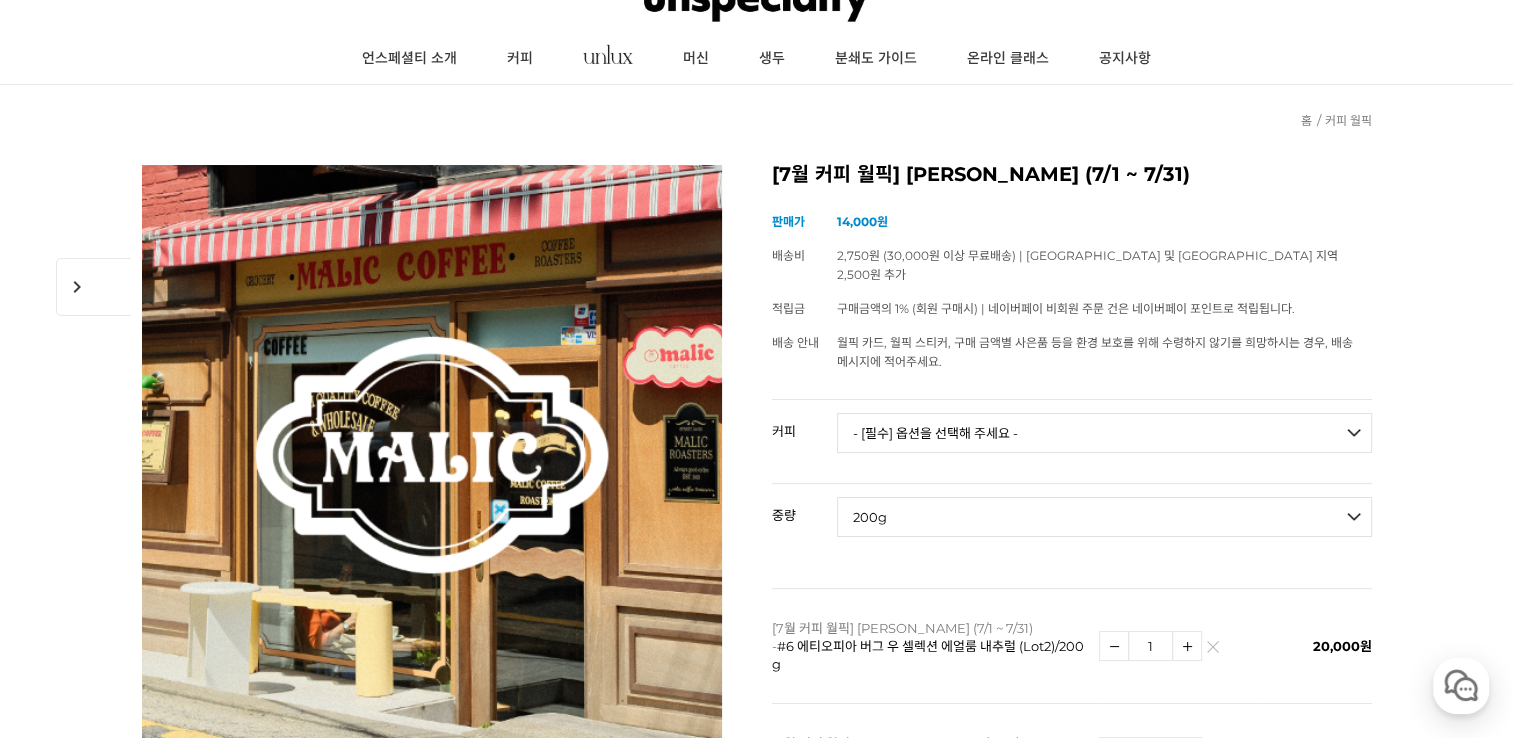 click on "- [필수] 옵션을 선택해 주세요 - ------------------- 언스페셜티 분쇄도 가이드 종이(주문 1개당 최대 1개 제공) 그레이프 쥬스 (언스페셜티 블렌드) 애플 쥬스 (언스페셜티 블렌드) 허니 자몽 쥬스 (언스페셜티 블렌드) [기획상품] 2024 Best of Panama 3종 10g 레시피팩 프루티 블렌드 마일드 블렌드 모닝 블렌드 #1 탄자니아 아카시아 힐스 게이샤 AA 풀리 워시드 [품절] #2 콜롬비아 포파얀 슈가케인 디카페인 #3 에티오피아 알로 타미루 미리가 74158 워시드 #4 에티오피아 첼베사 워시드 디카페인 #5 케냐 뚱구리 AB 풀리 워시드 [품절] #6 에티오피아 버그 우 셀렉션 에얼룸 내추럴 (Lot2) #7 에티오피아 알로 타미루 무라고 74158 클래식 워시드 #8 케냐 은가라투아 AB 워시드 (Lot 159) [품절] [7.4 오픈] #9 온두라스 마리사벨 카바예로 파카마라 워시드 #24 페루 알토 미라도르 게이샤 워시드" at bounding box center (1104, 433) 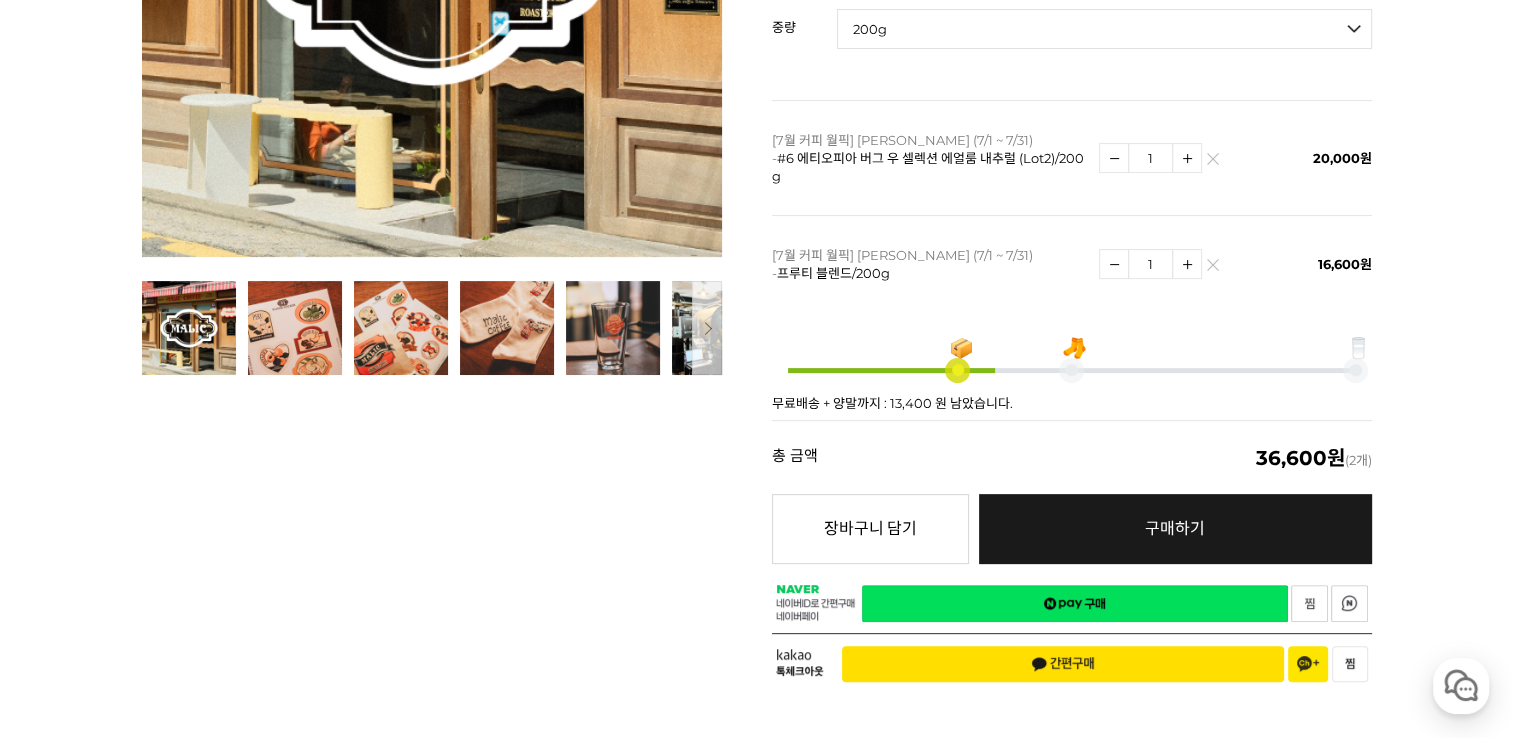 scroll, scrollTop: 596, scrollLeft: 0, axis: vertical 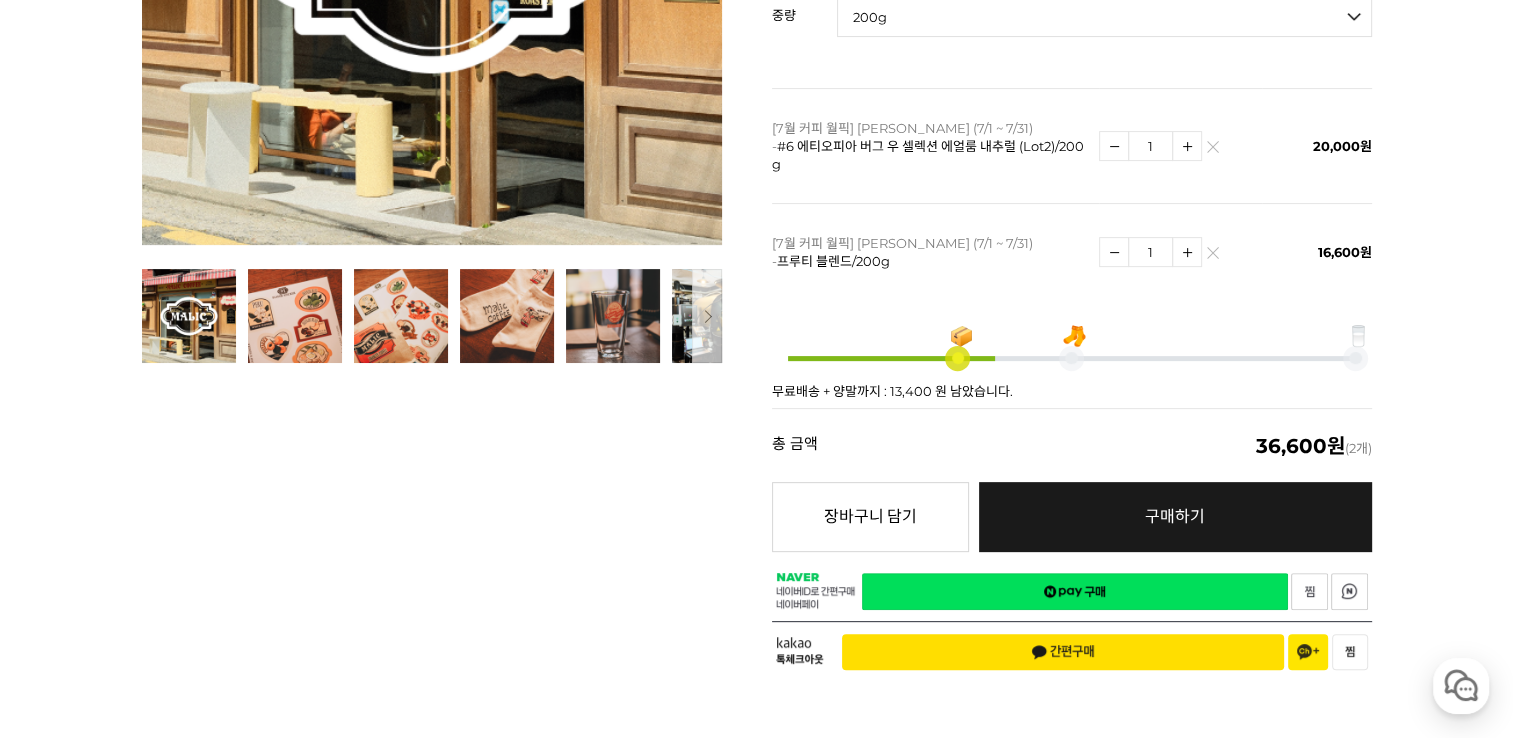 click on "구매하기" at bounding box center (1175, 516) 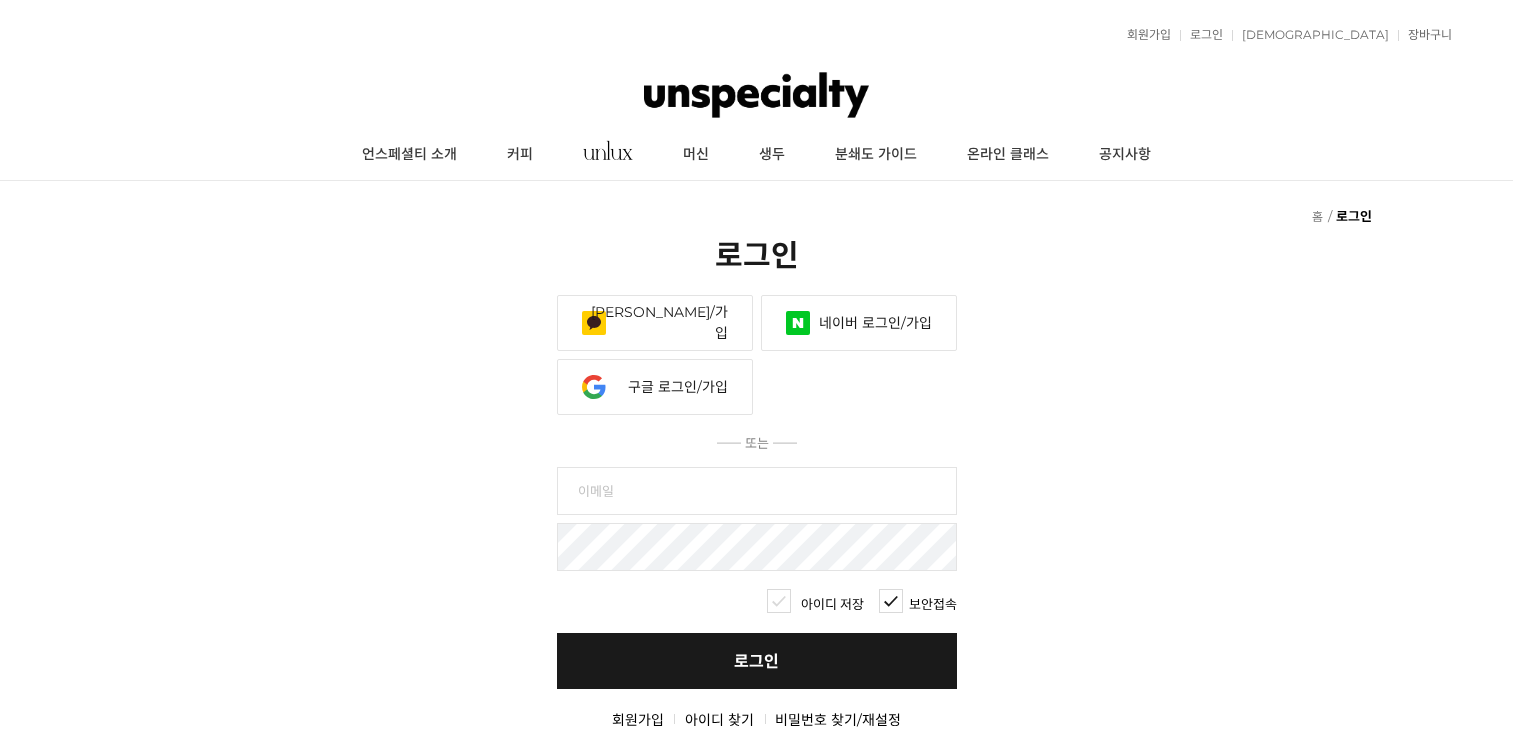 scroll, scrollTop: 0, scrollLeft: 0, axis: both 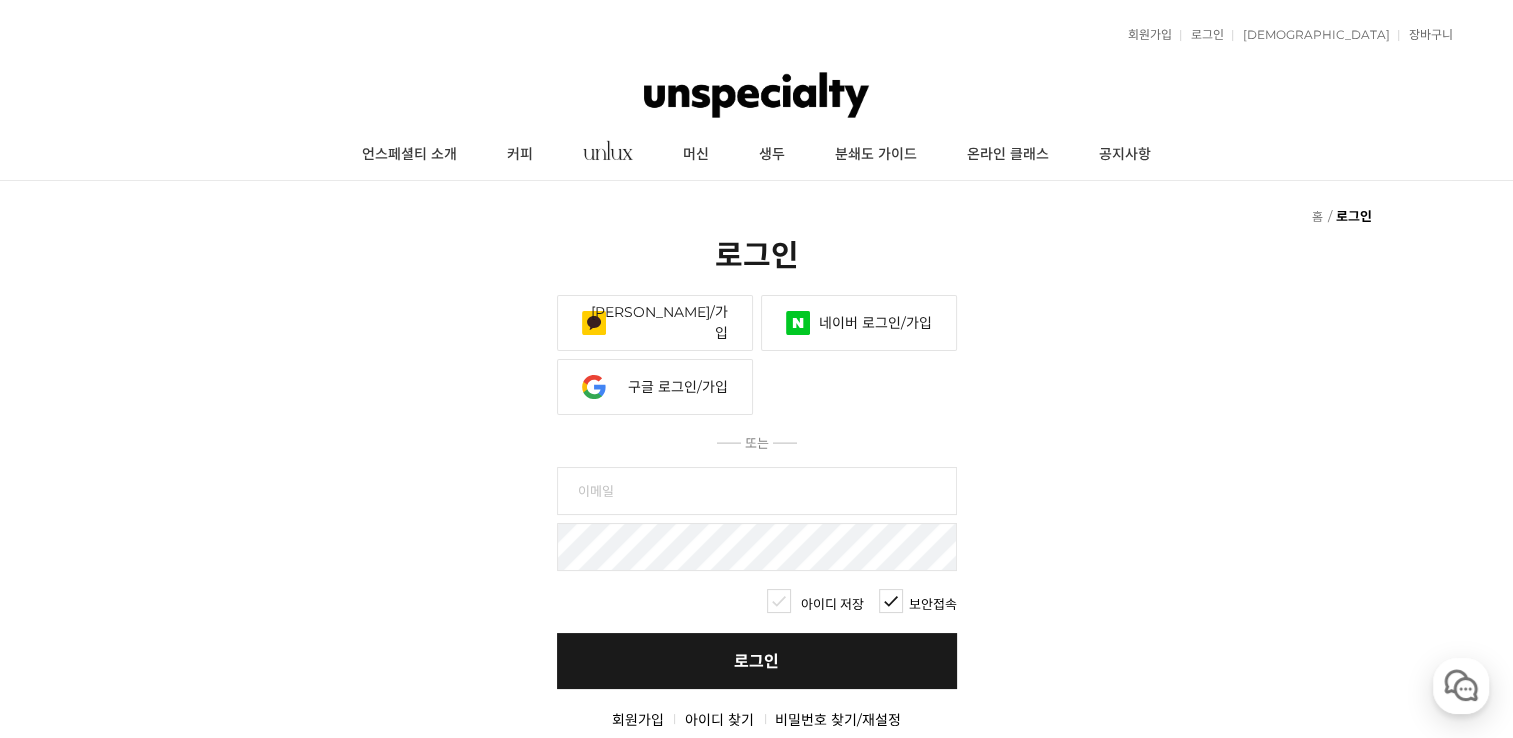 click at bounding box center (757, 491) 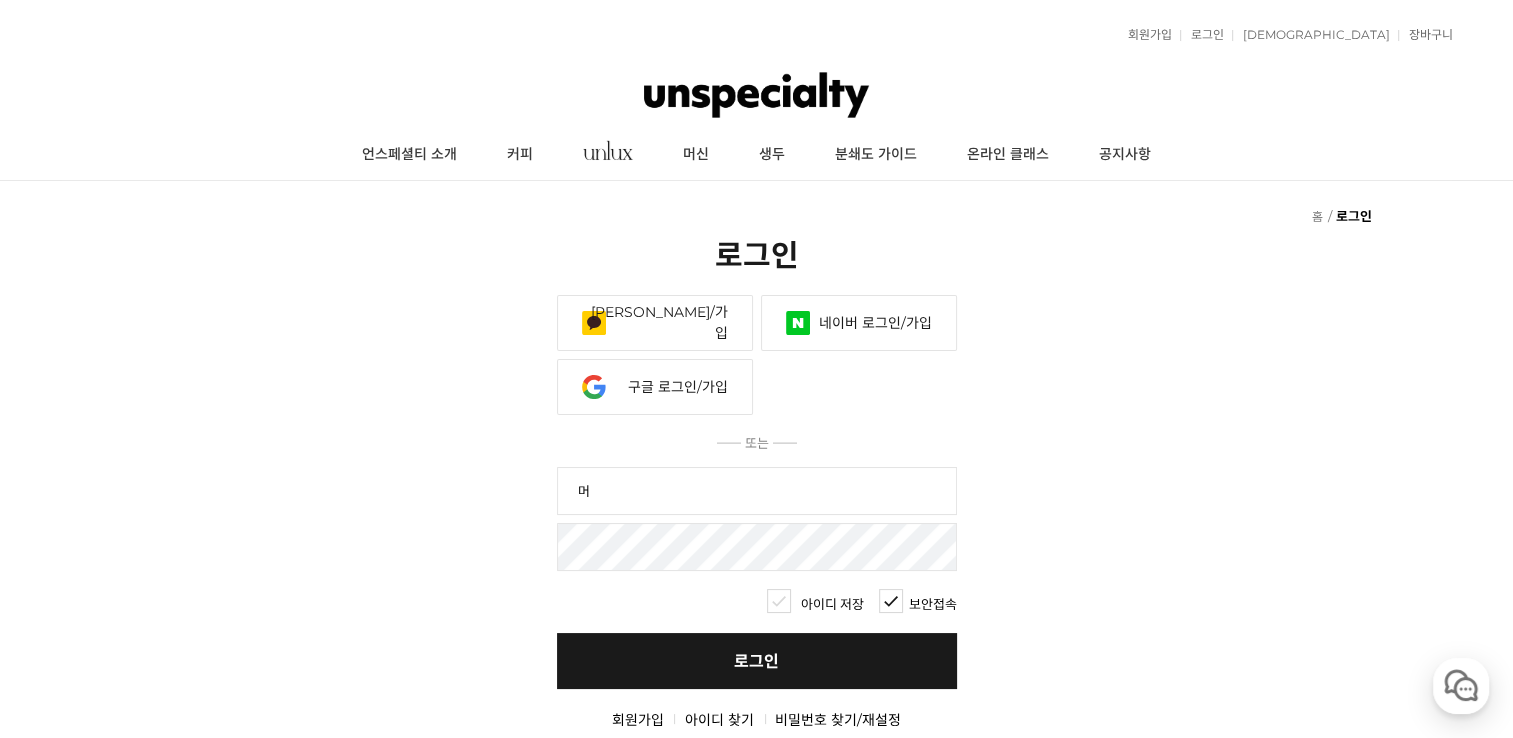 type on "ㅁ" 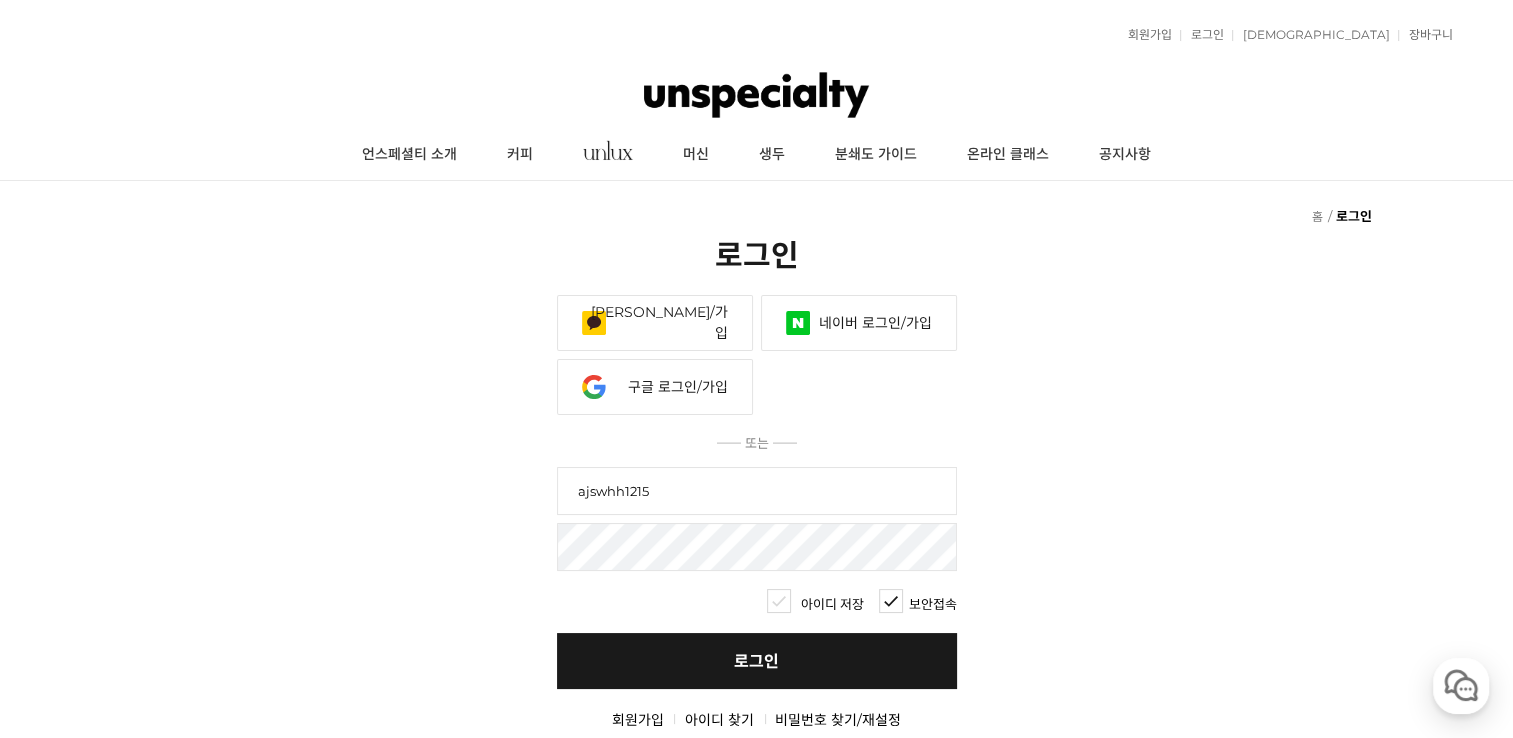 type on "ajswhh1215" 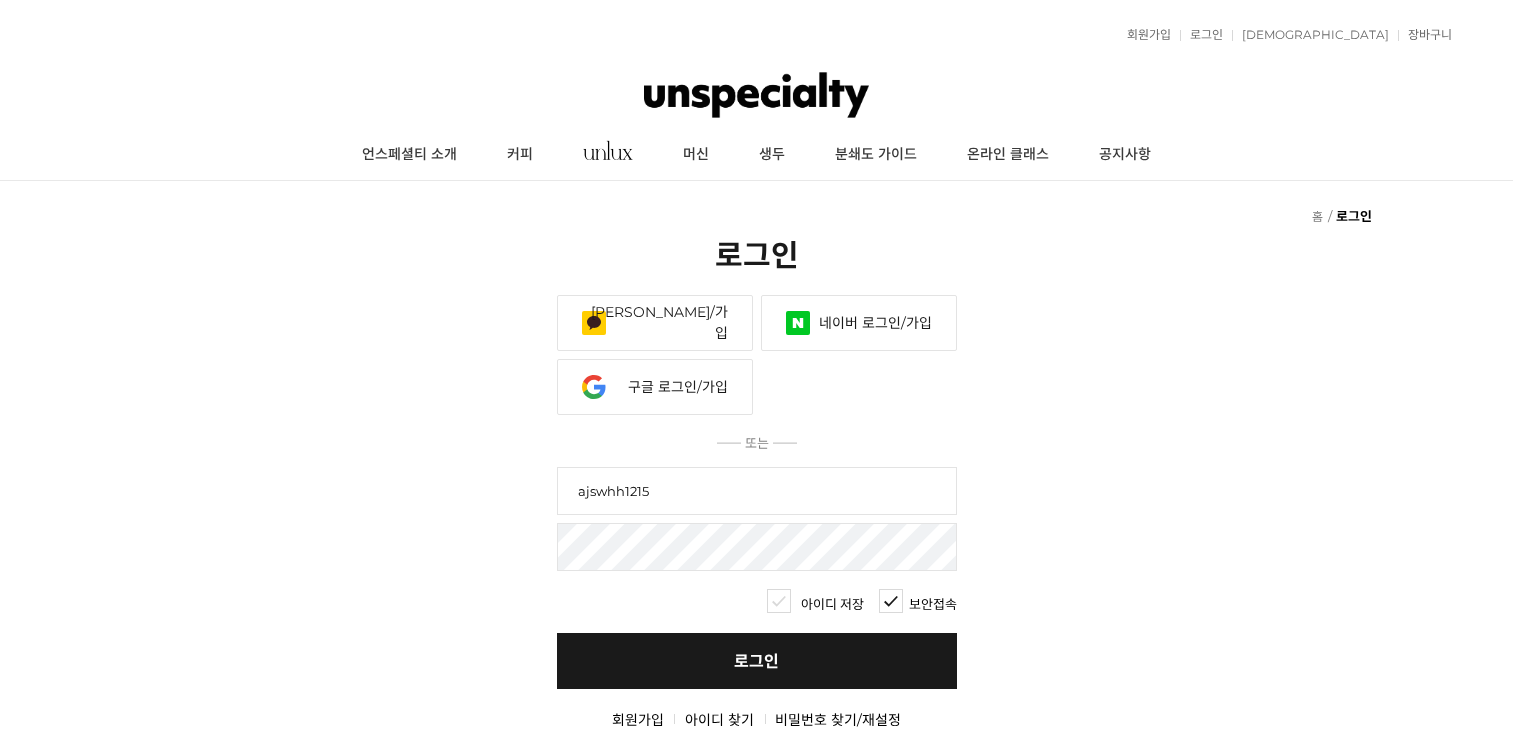 scroll, scrollTop: 0, scrollLeft: 0, axis: both 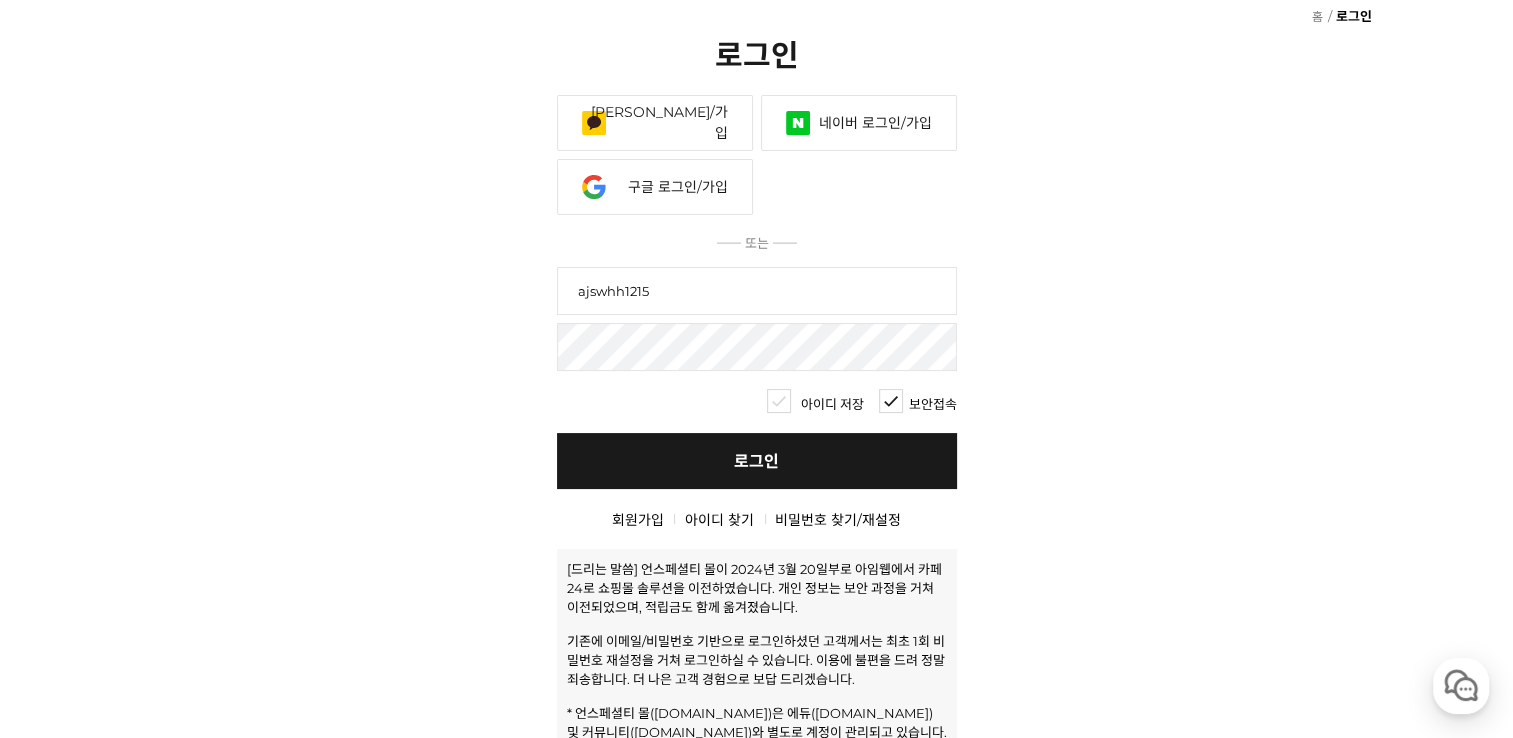 click on "아이디 찾기" at bounding box center [719, 520] 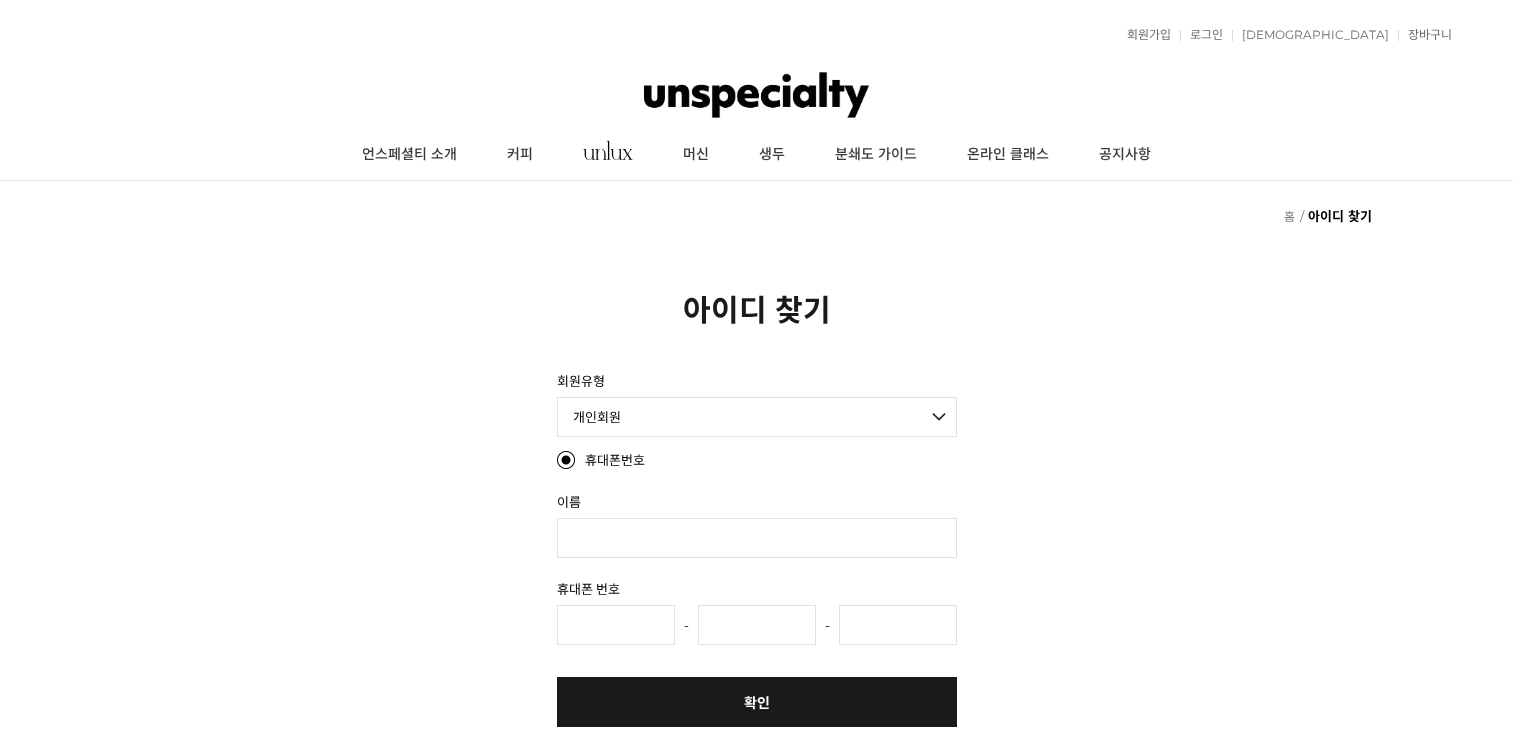 scroll, scrollTop: 0, scrollLeft: 0, axis: both 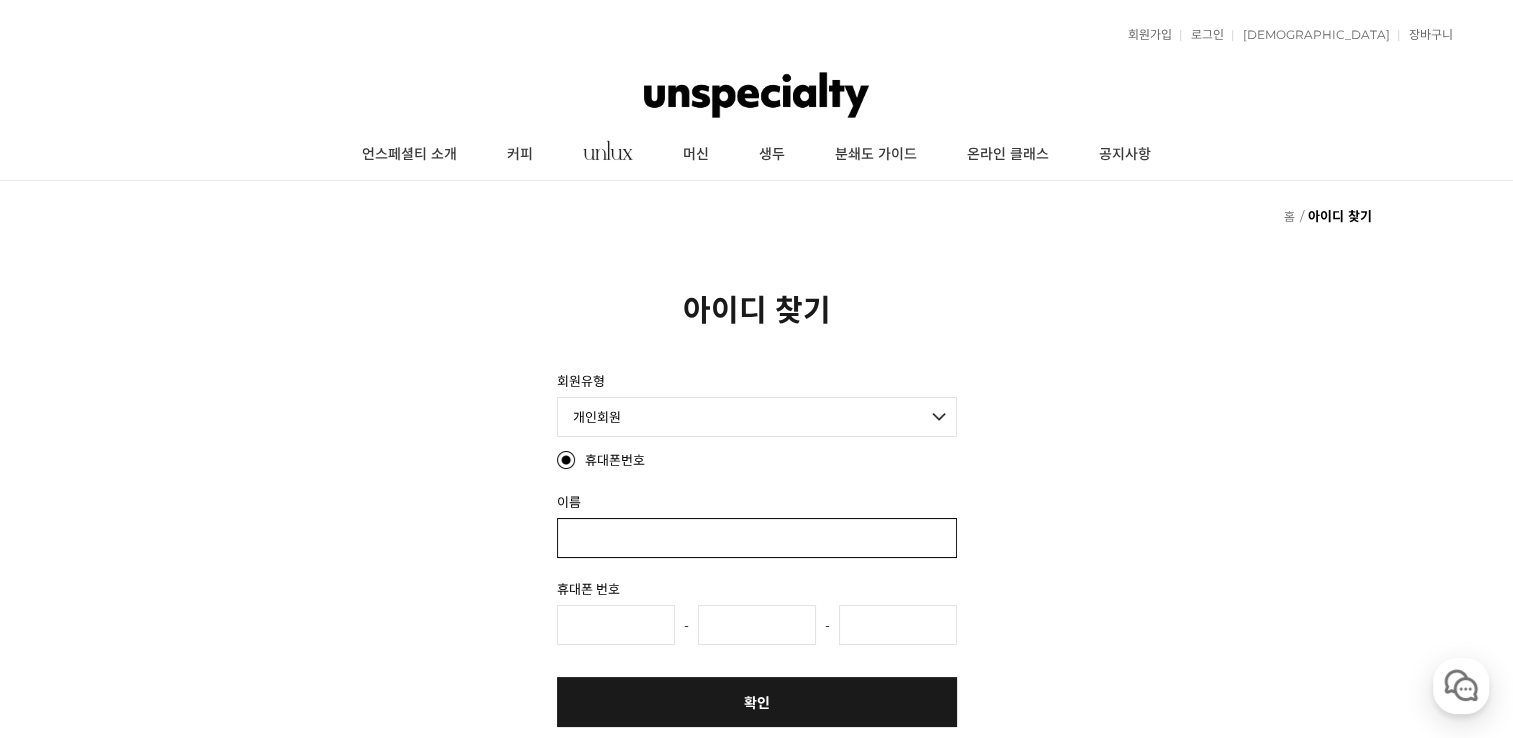 click at bounding box center [757, 538] 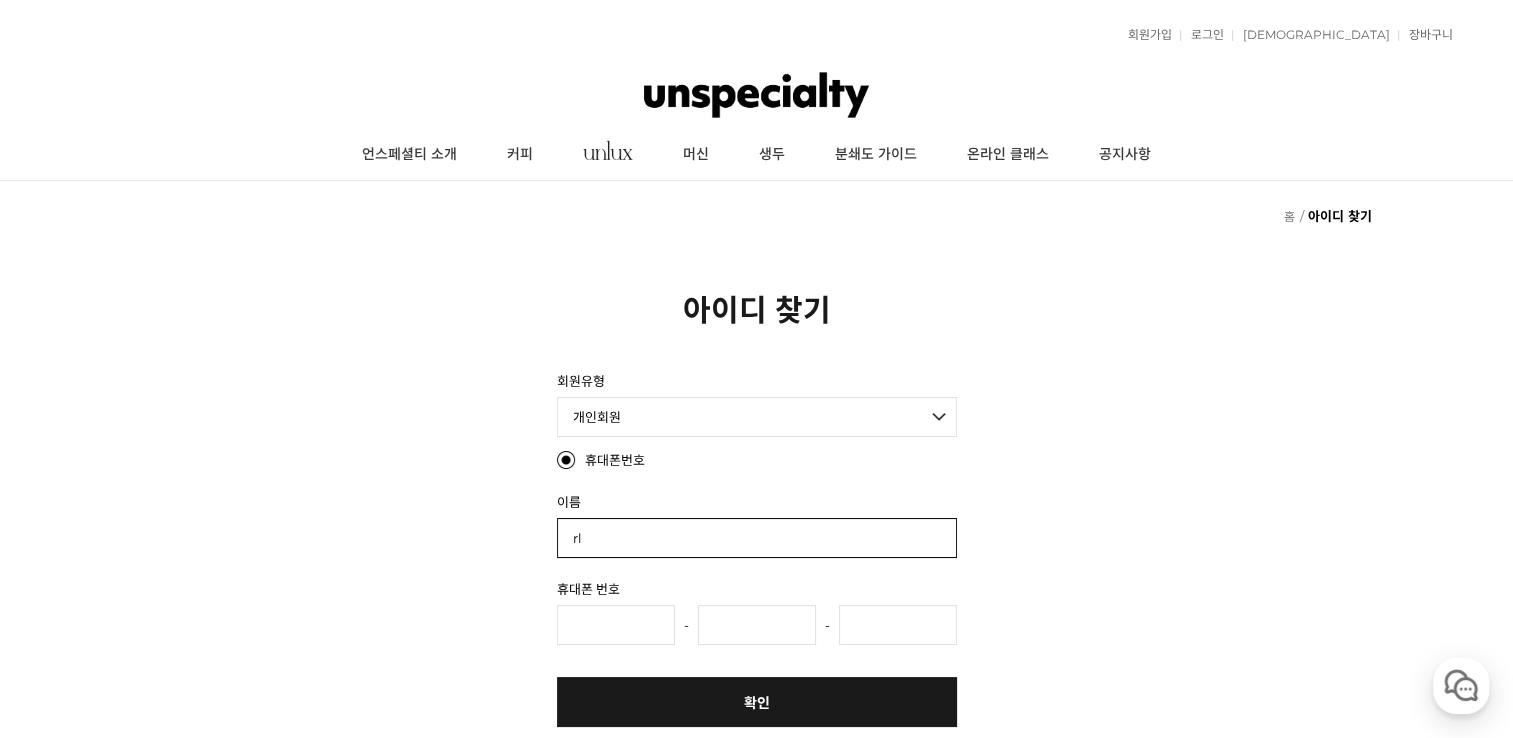 type on "r" 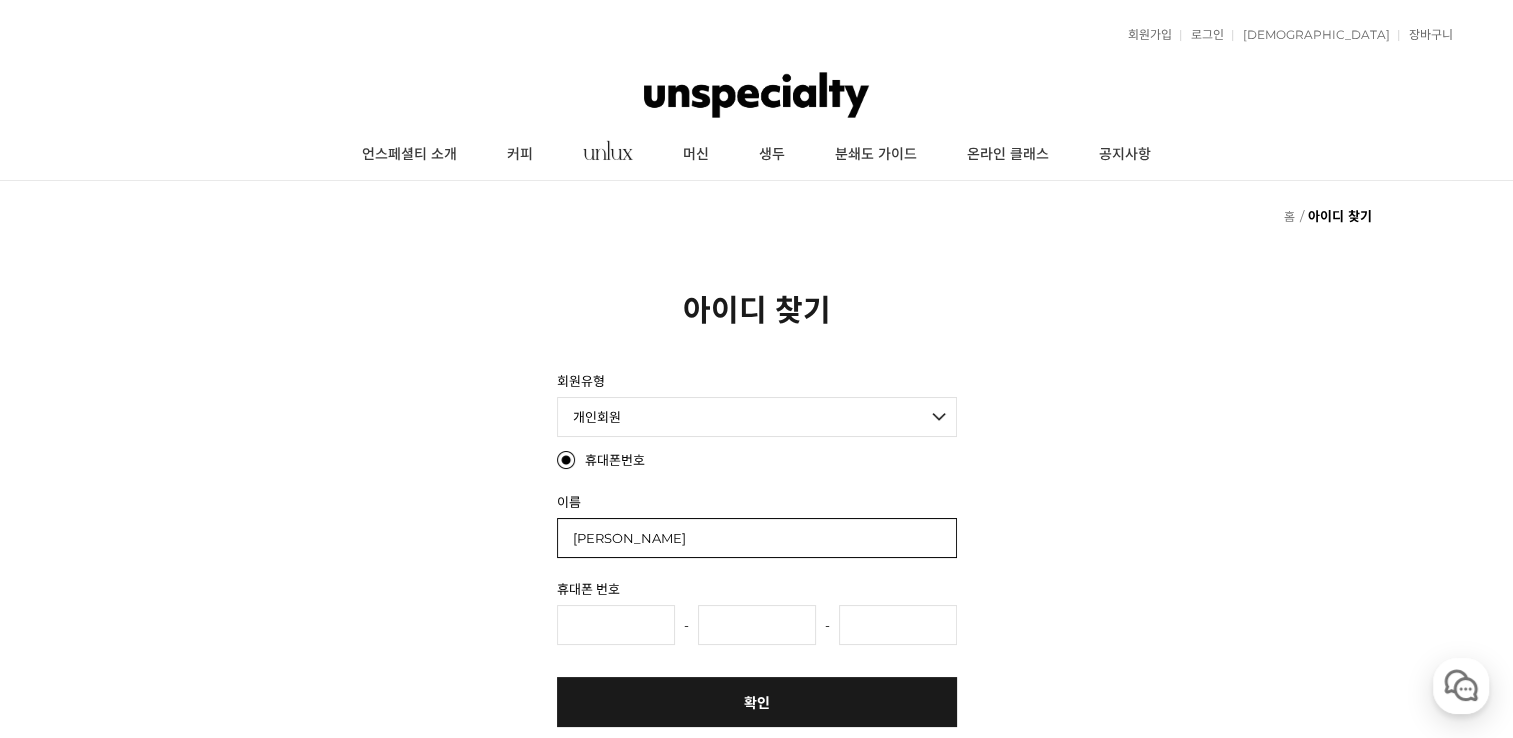 type on "김윤화" 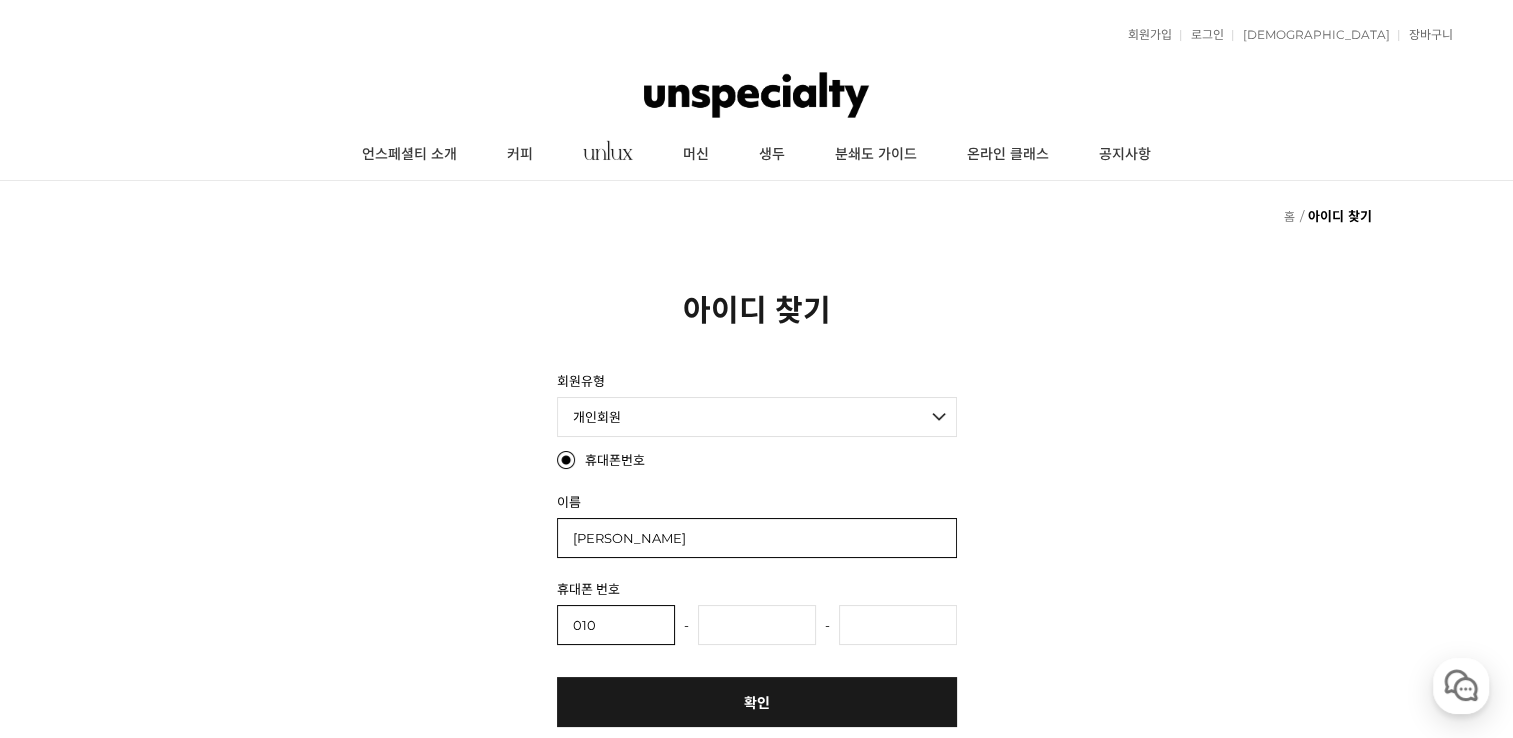 type on "010" 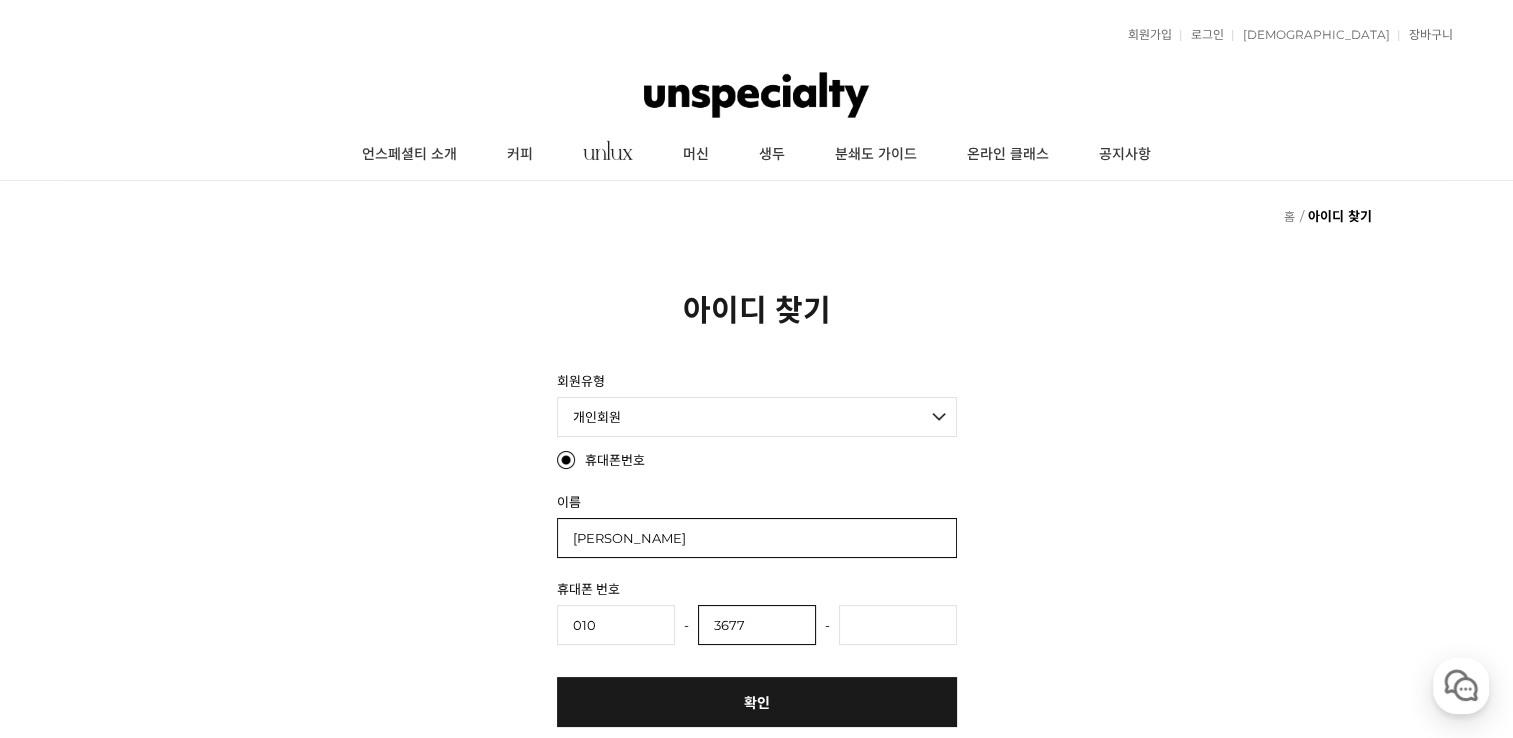 type on "3677" 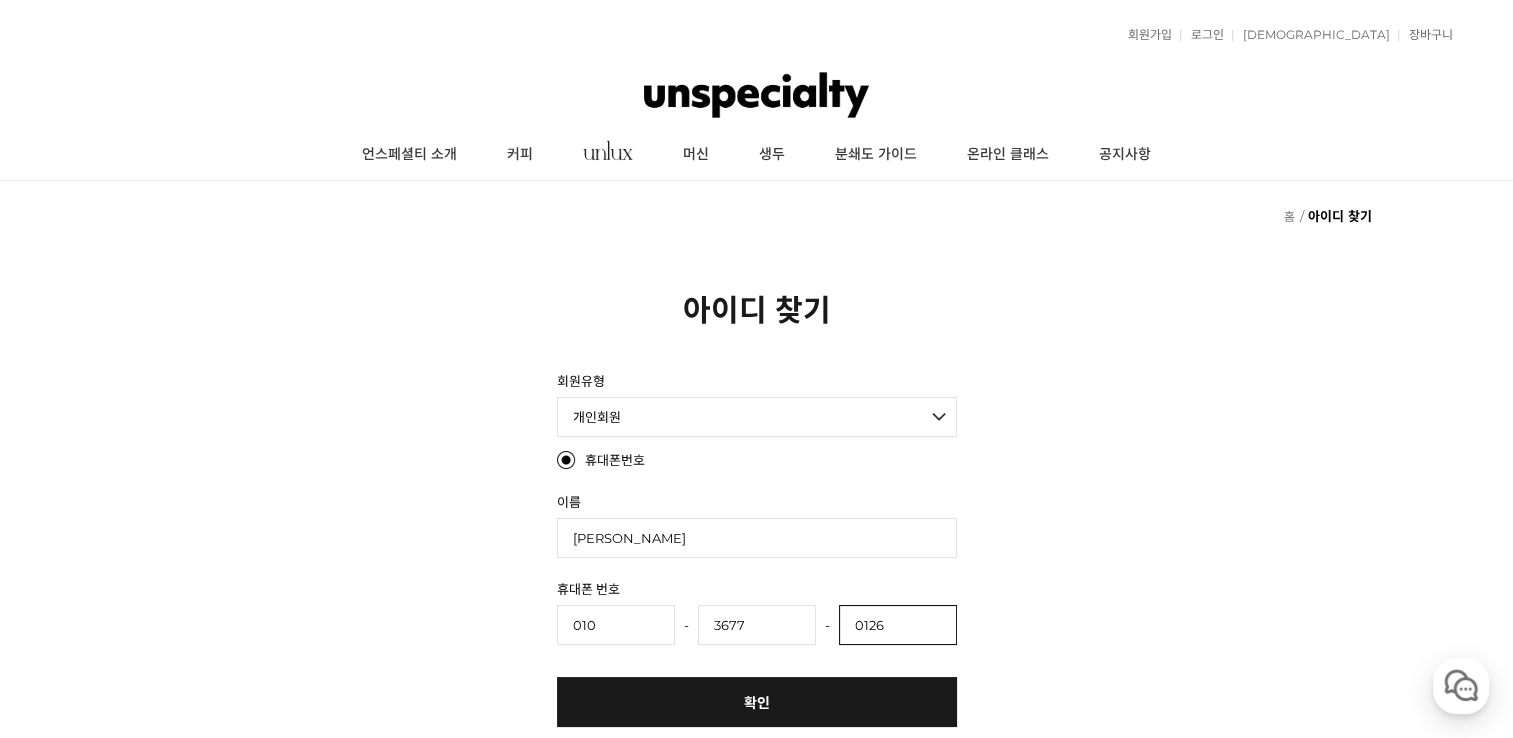type on "0126" 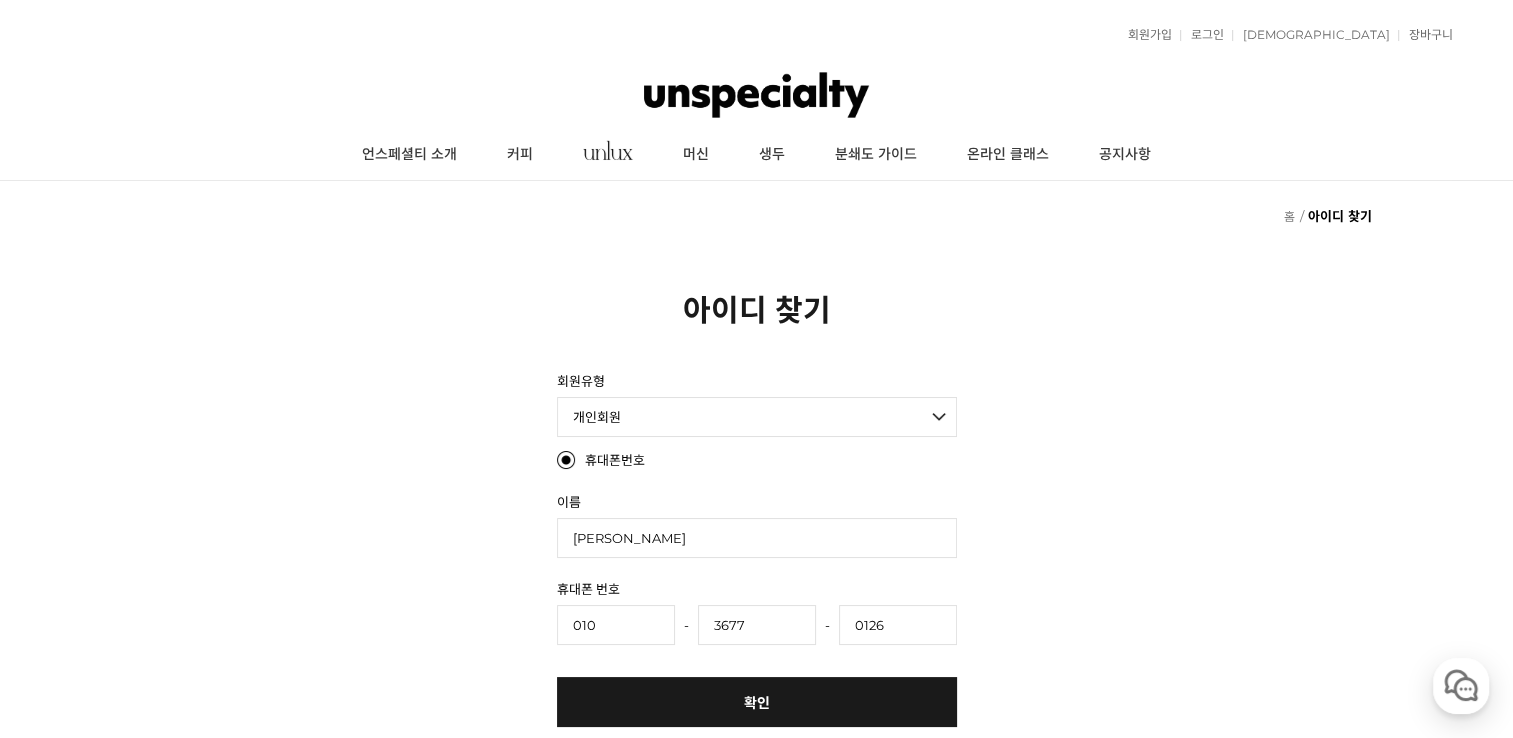 click on "확인" at bounding box center [757, 702] 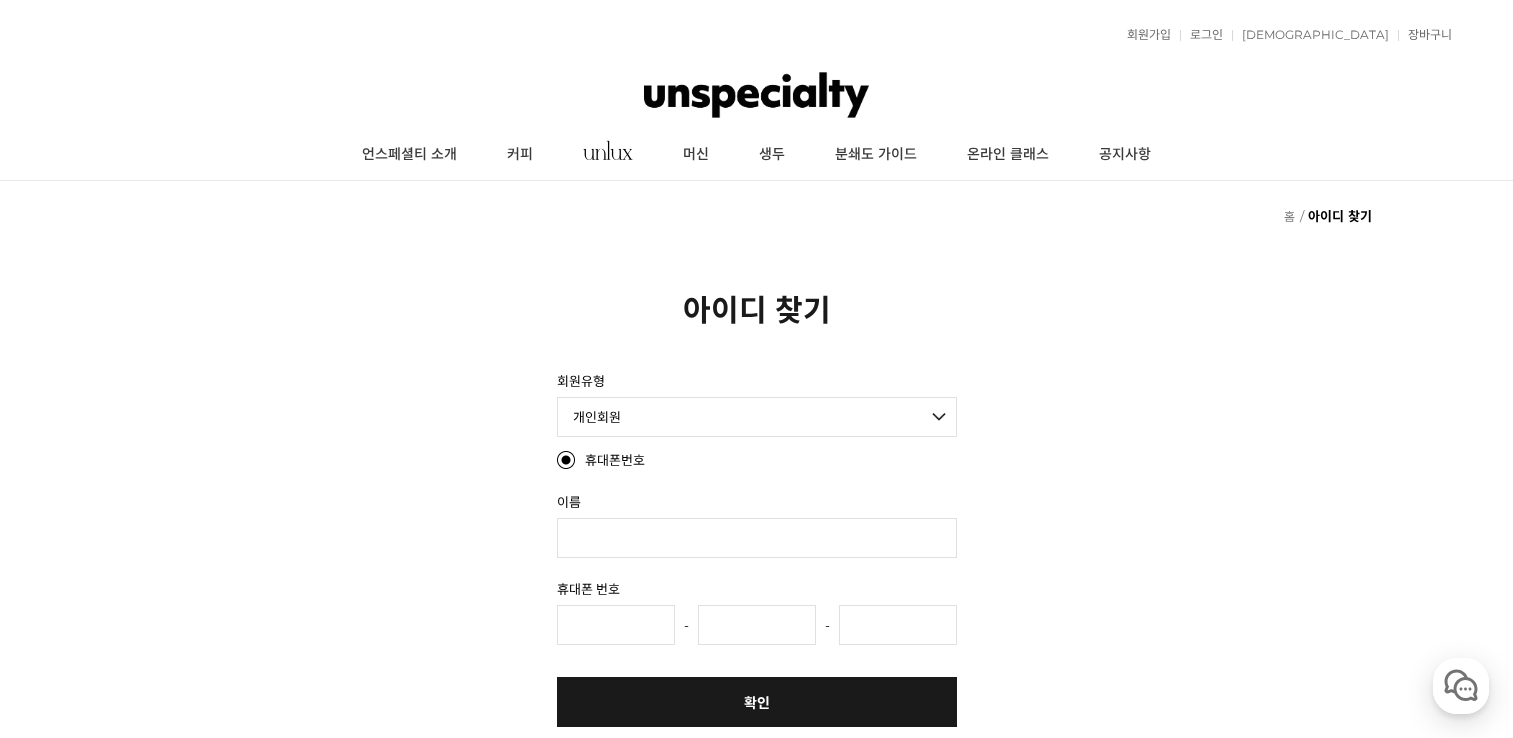 scroll, scrollTop: 0, scrollLeft: 0, axis: both 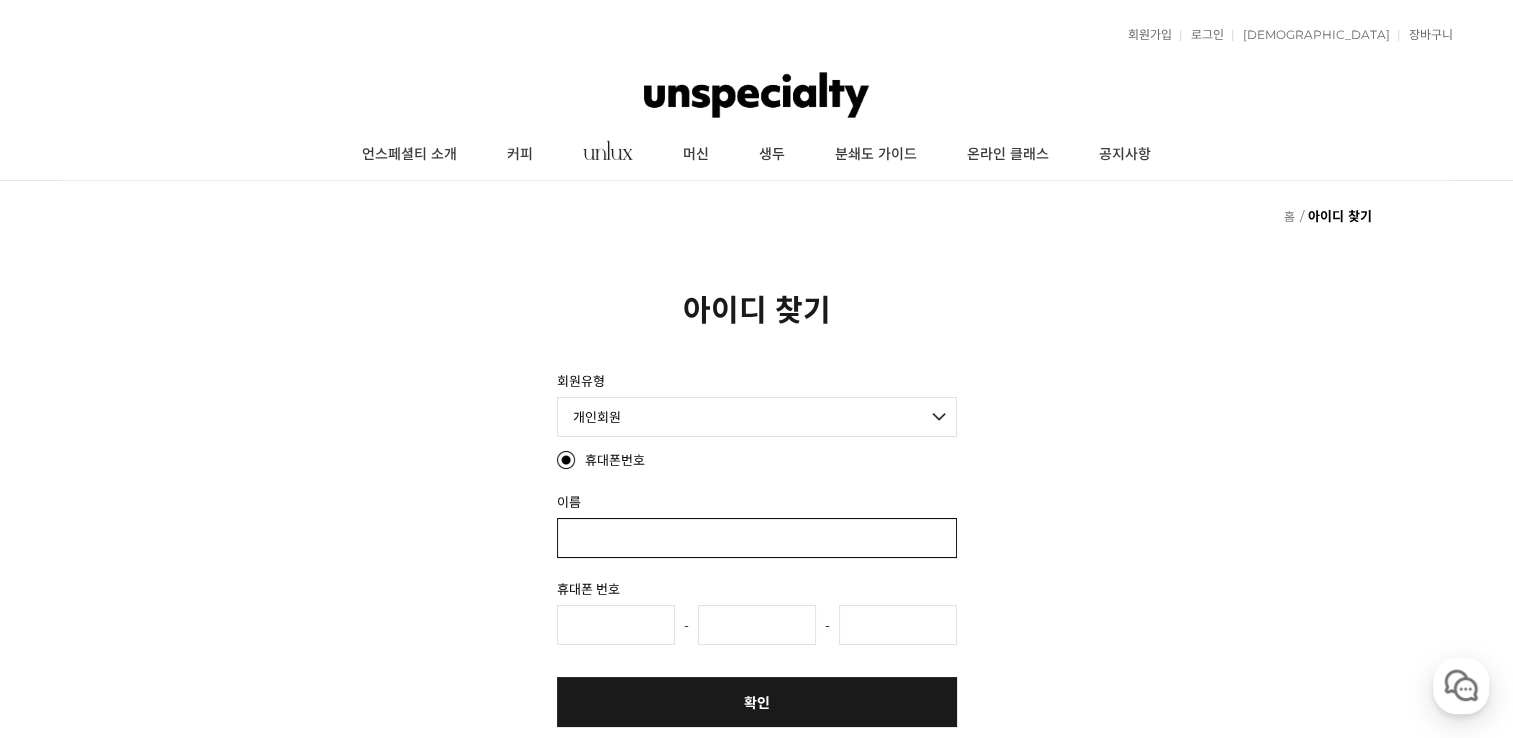 click at bounding box center [757, 538] 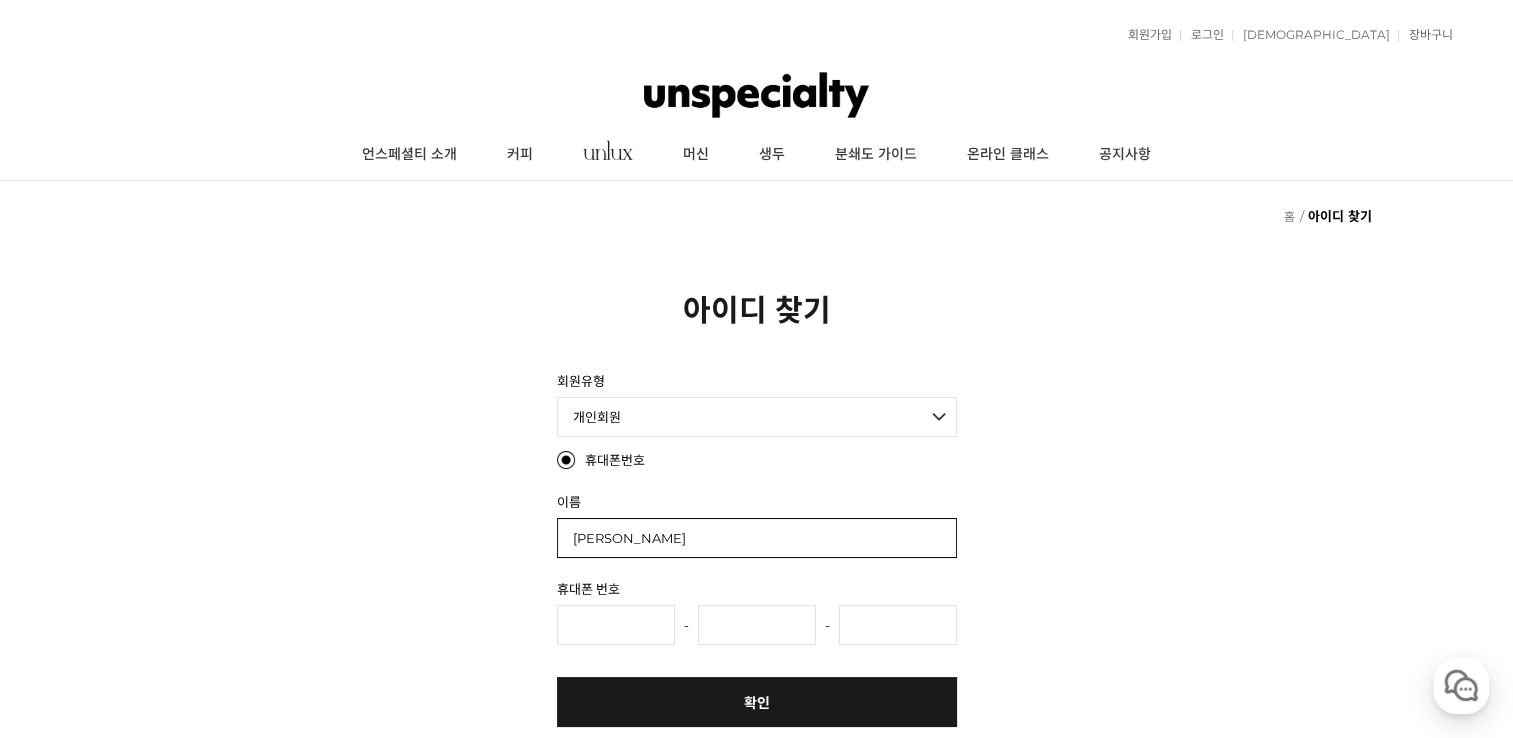 type on "[PERSON_NAME]" 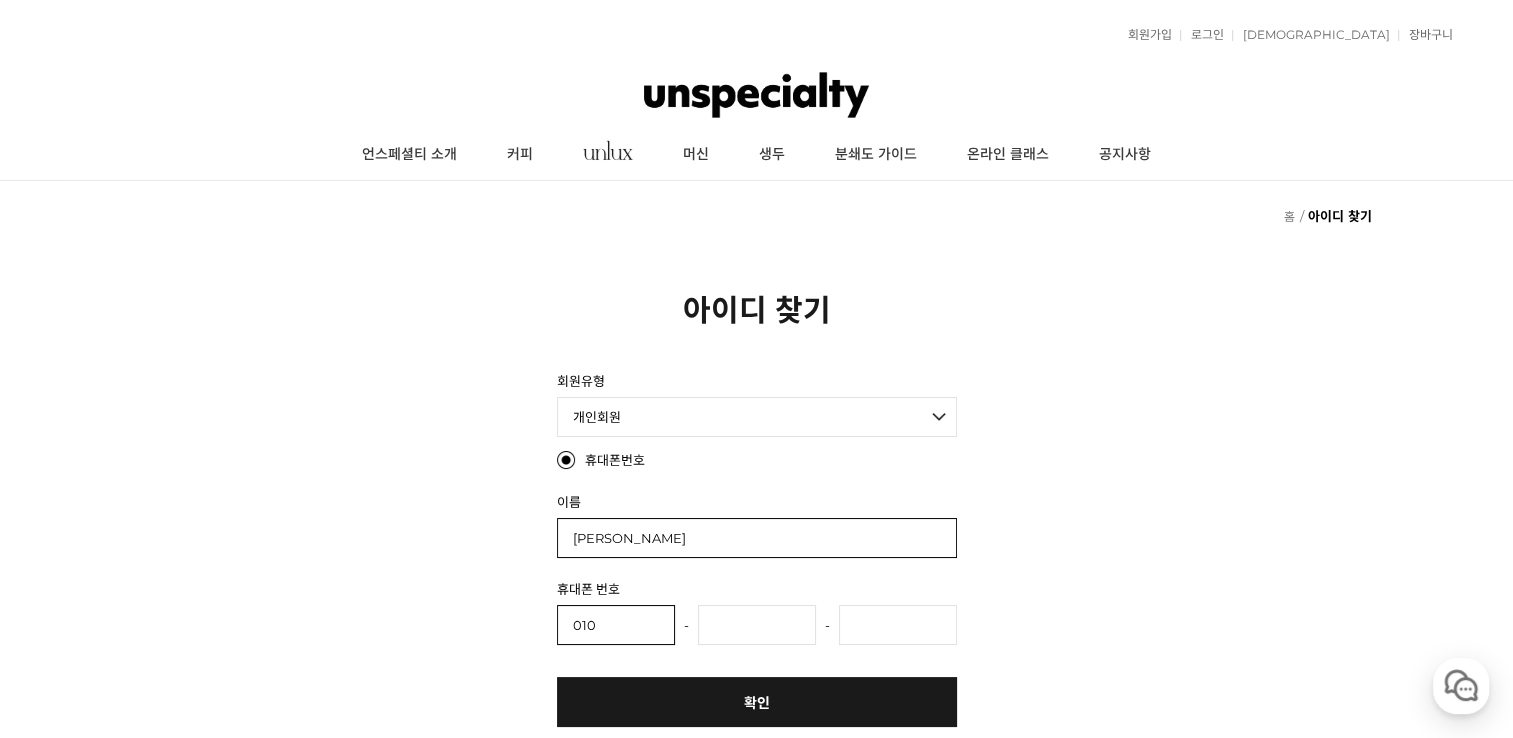 type on "010" 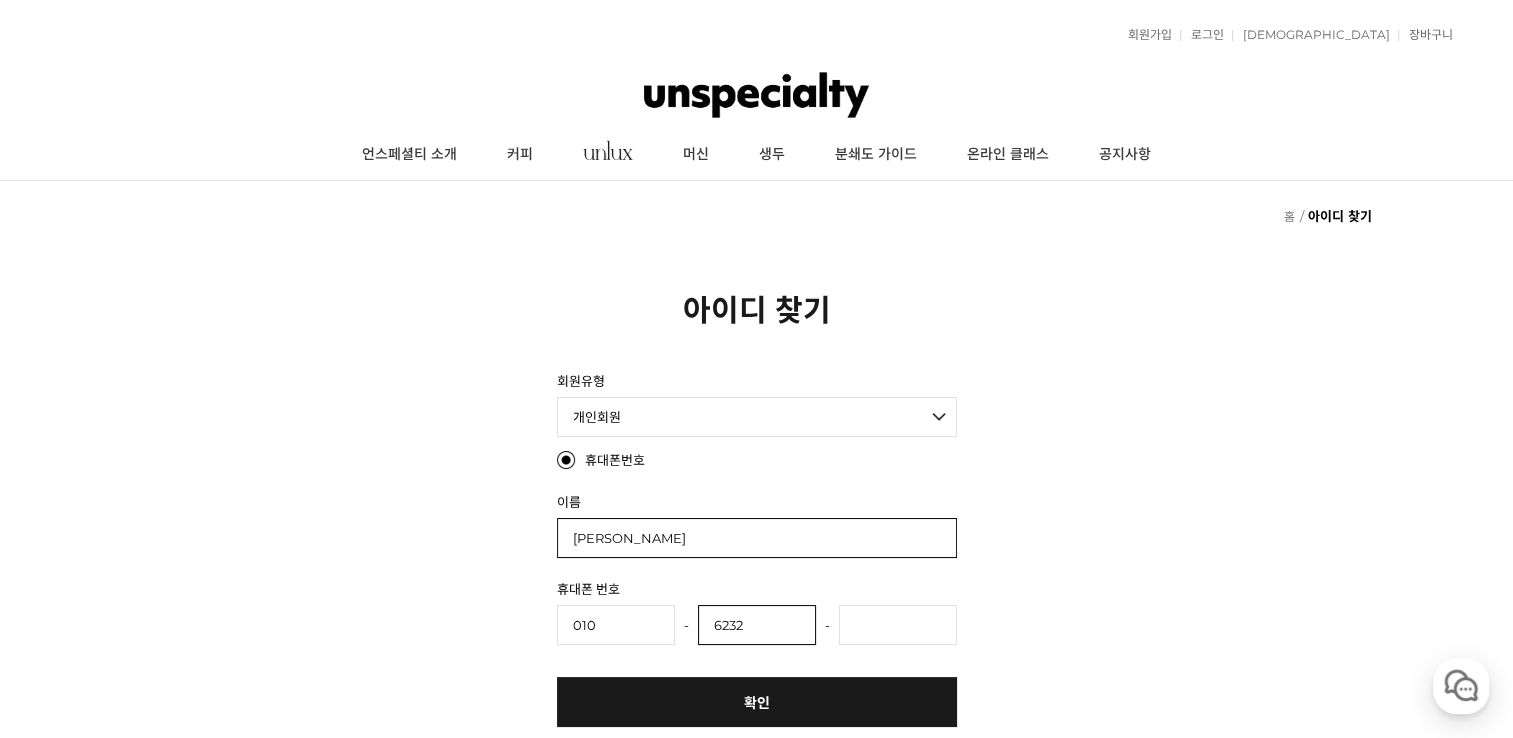 type on "6232" 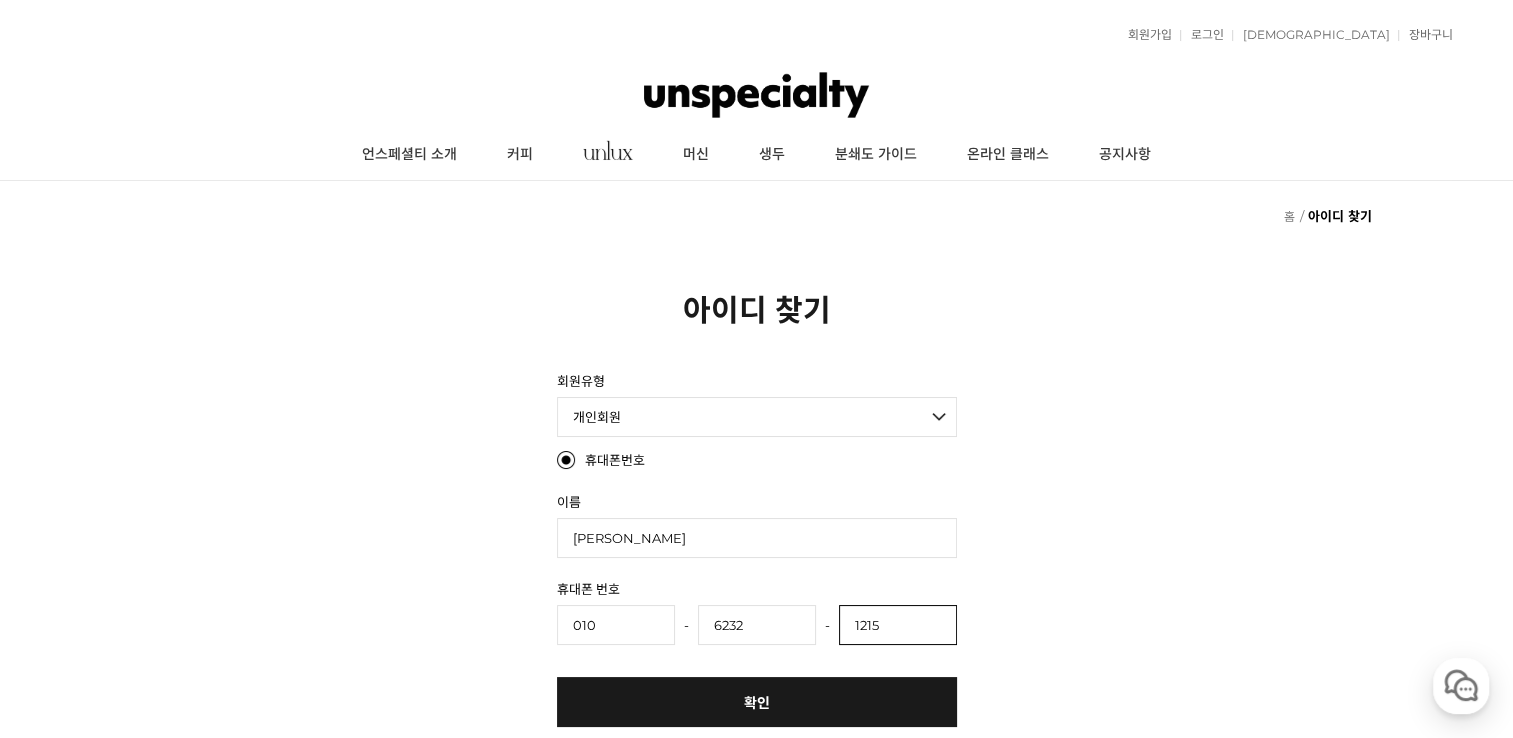 type on "1215" 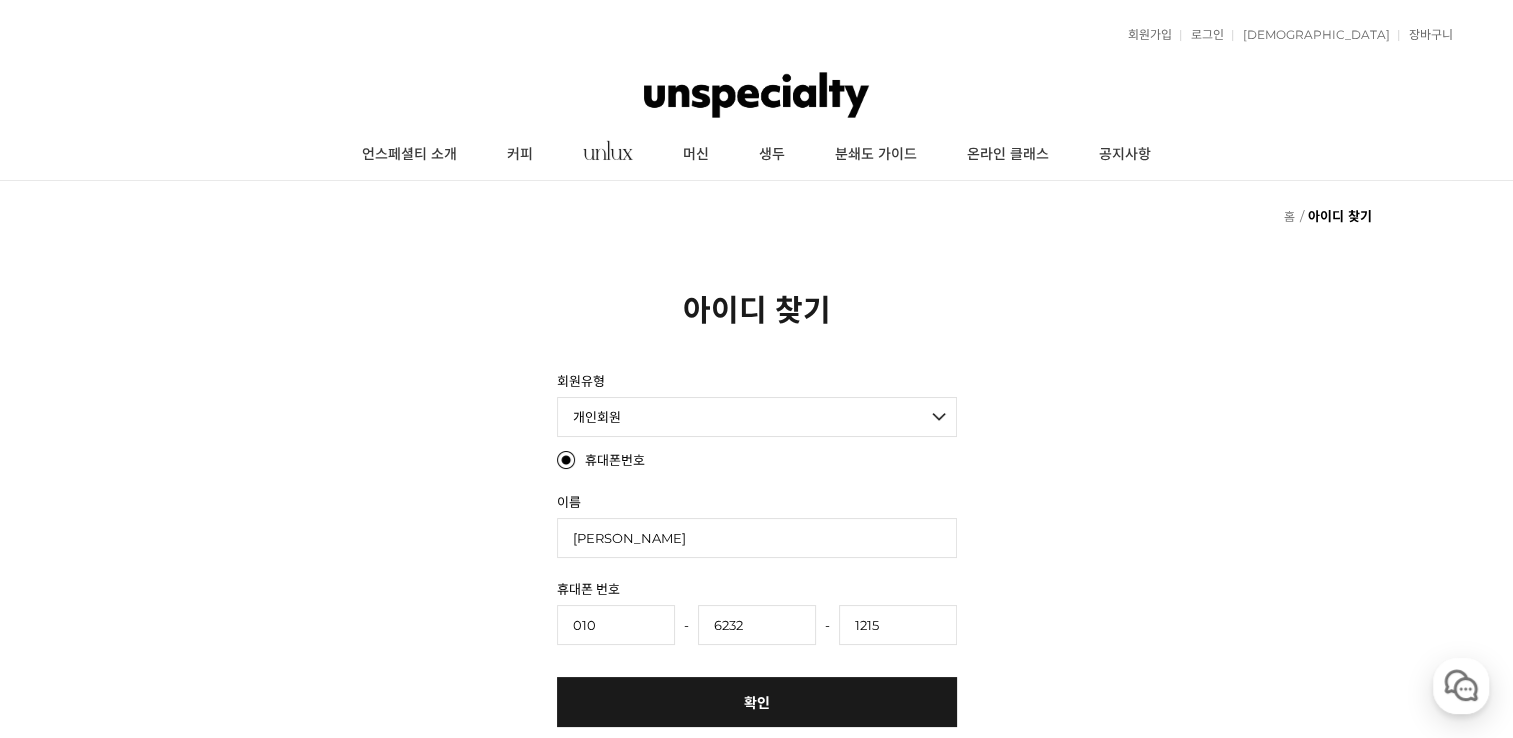 click on "확인" at bounding box center (757, 702) 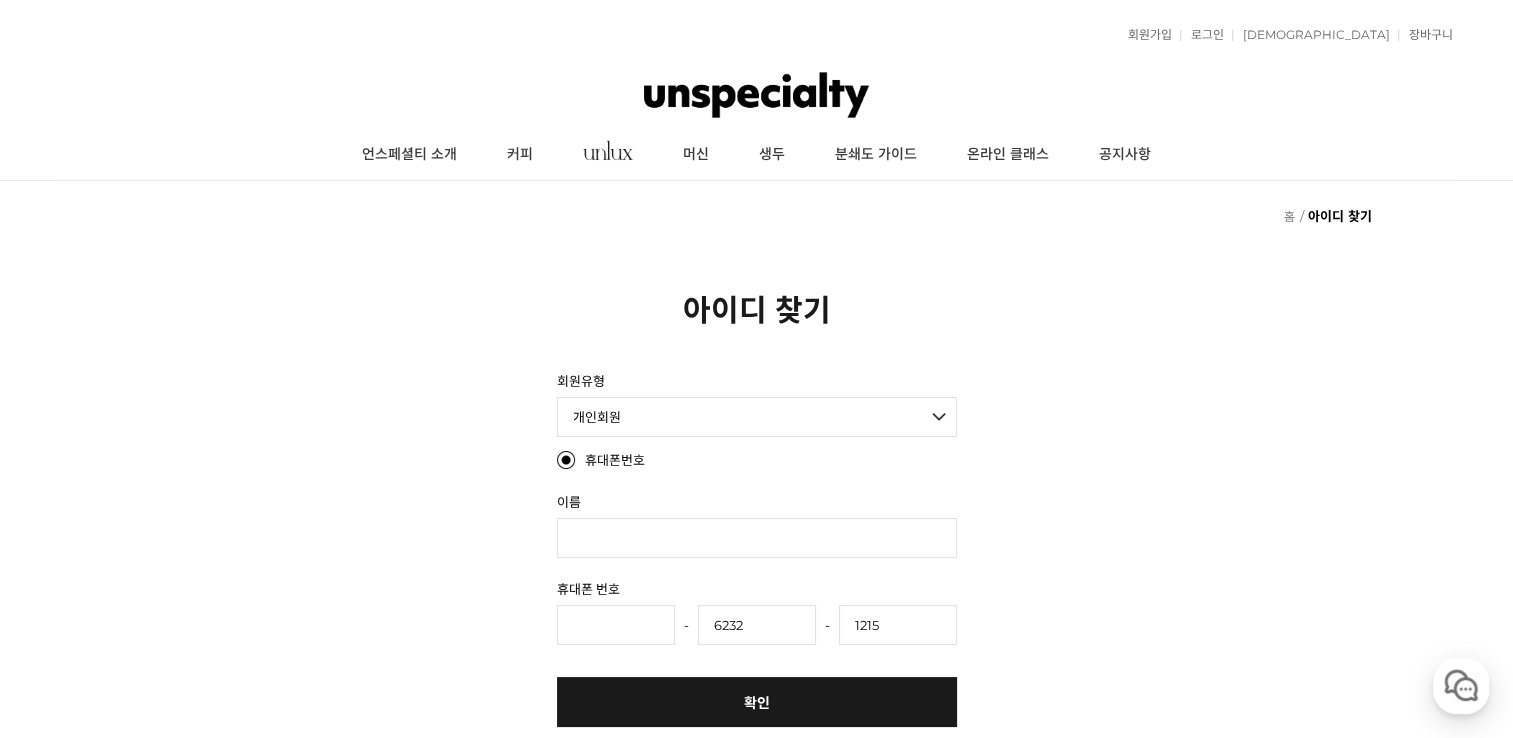 type 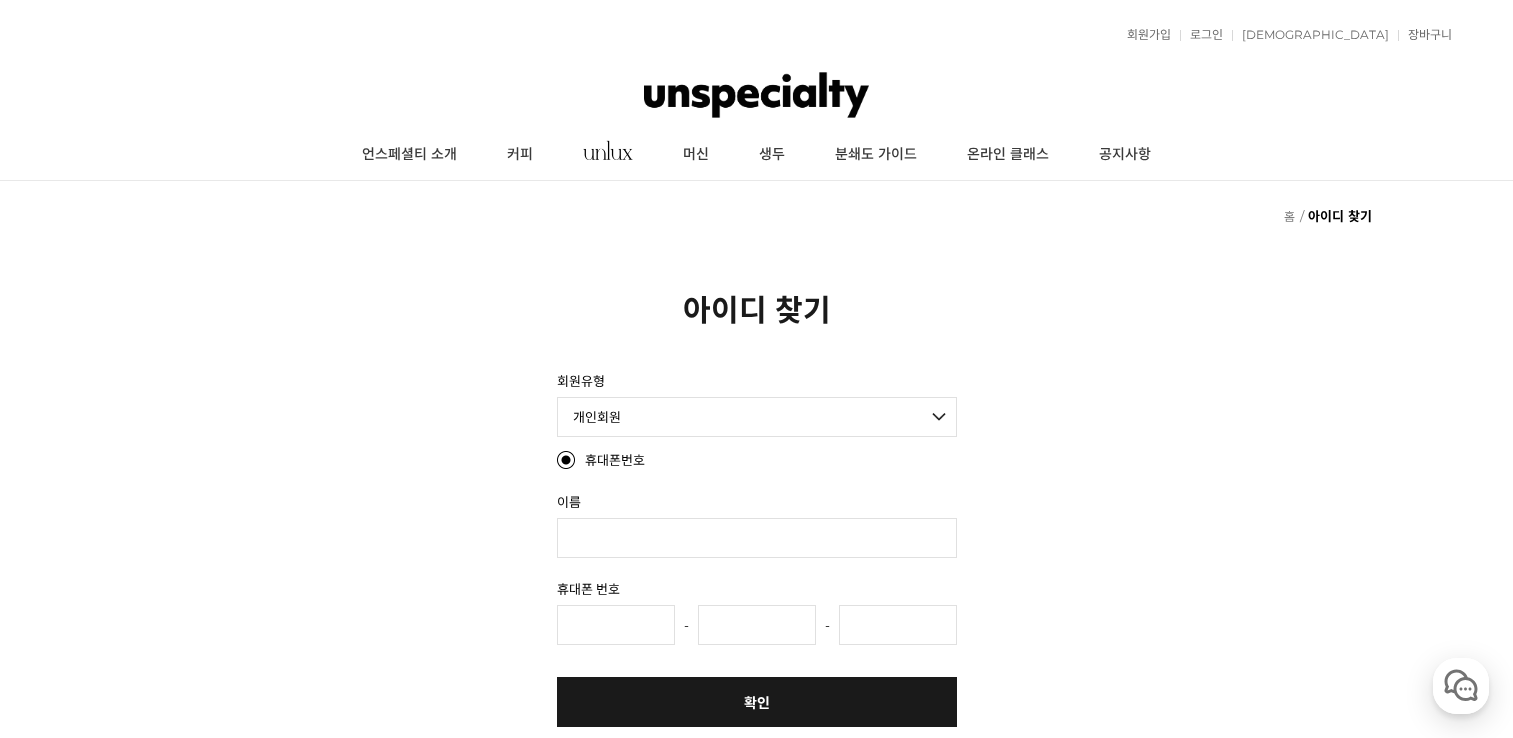 scroll, scrollTop: 0, scrollLeft: 0, axis: both 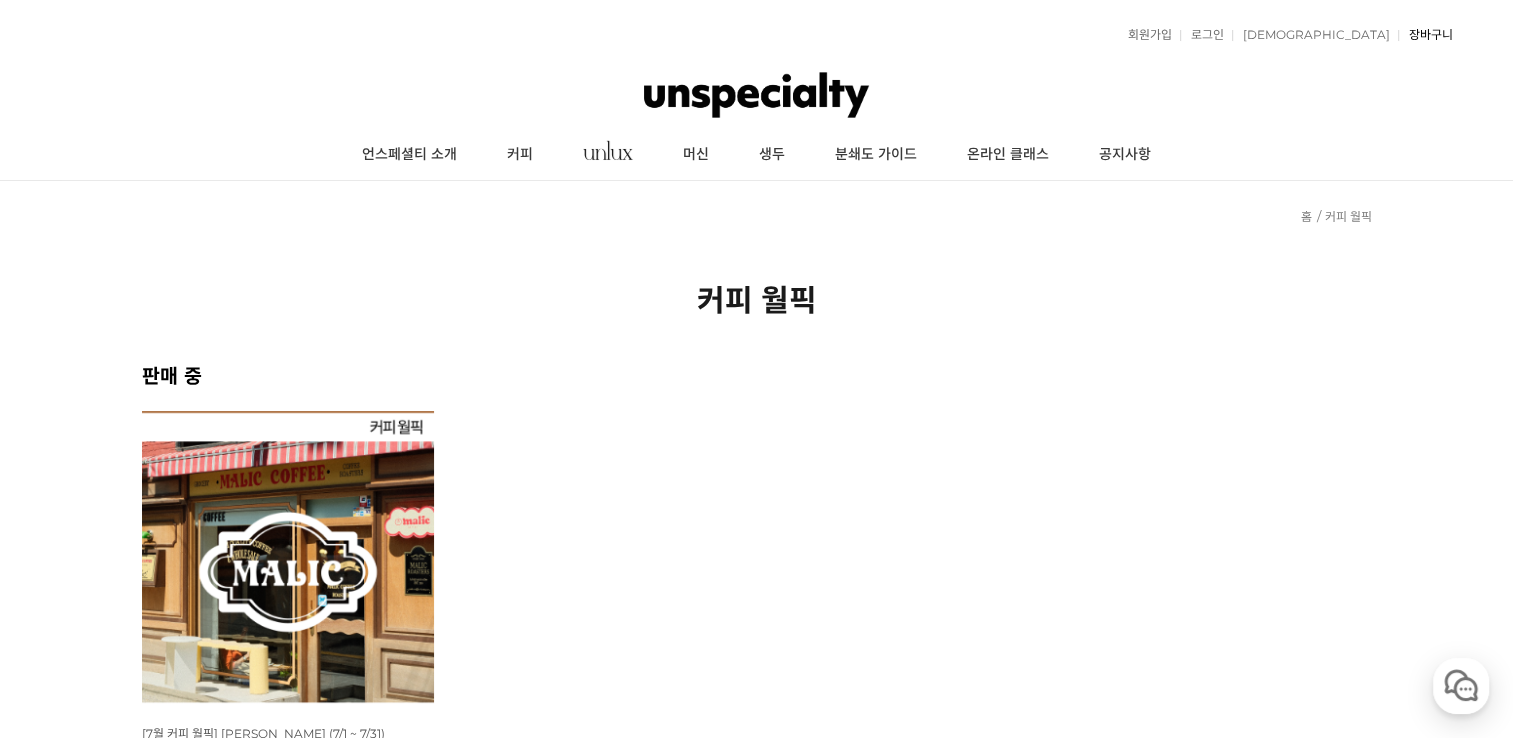 click on "장바구니" at bounding box center (1425, 35) 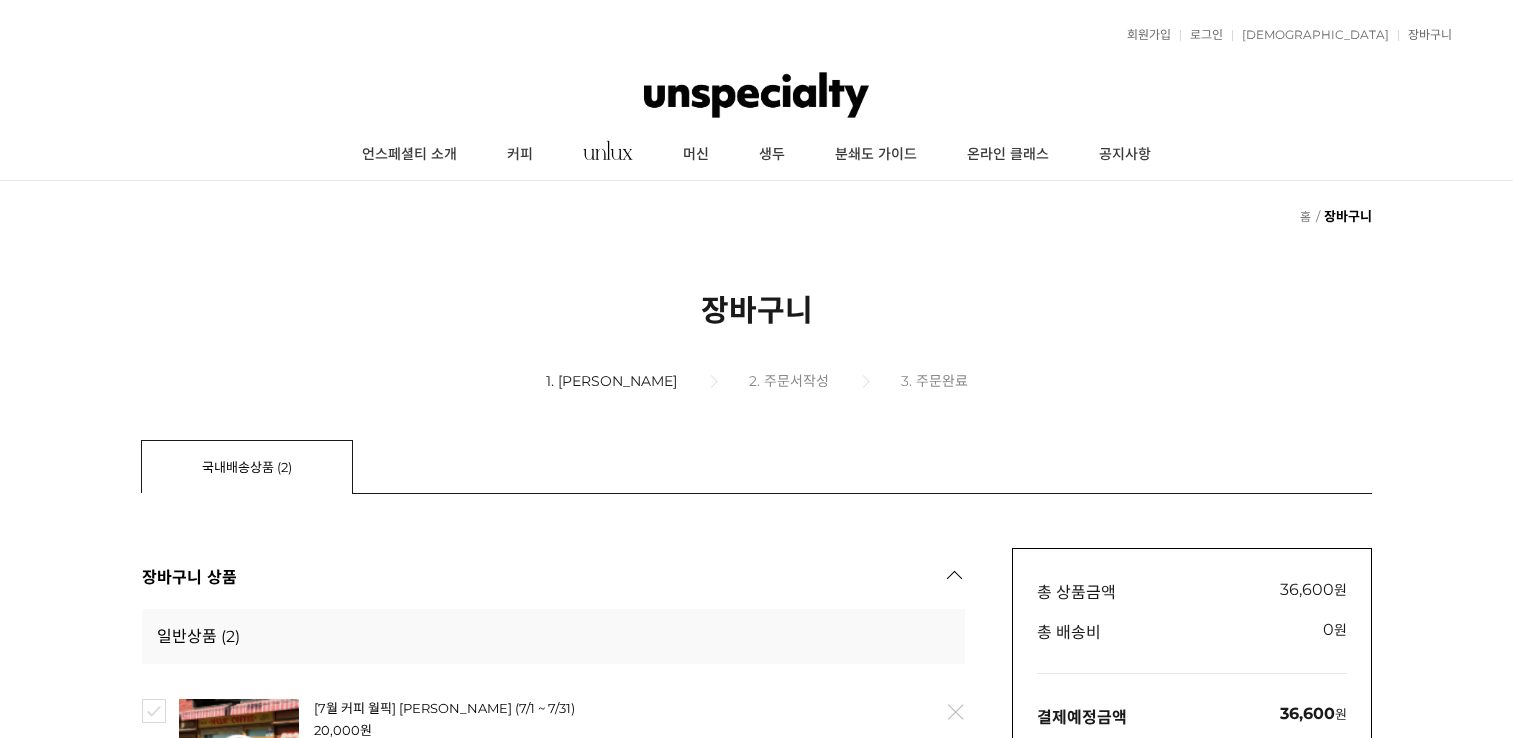 scroll, scrollTop: 0, scrollLeft: 0, axis: both 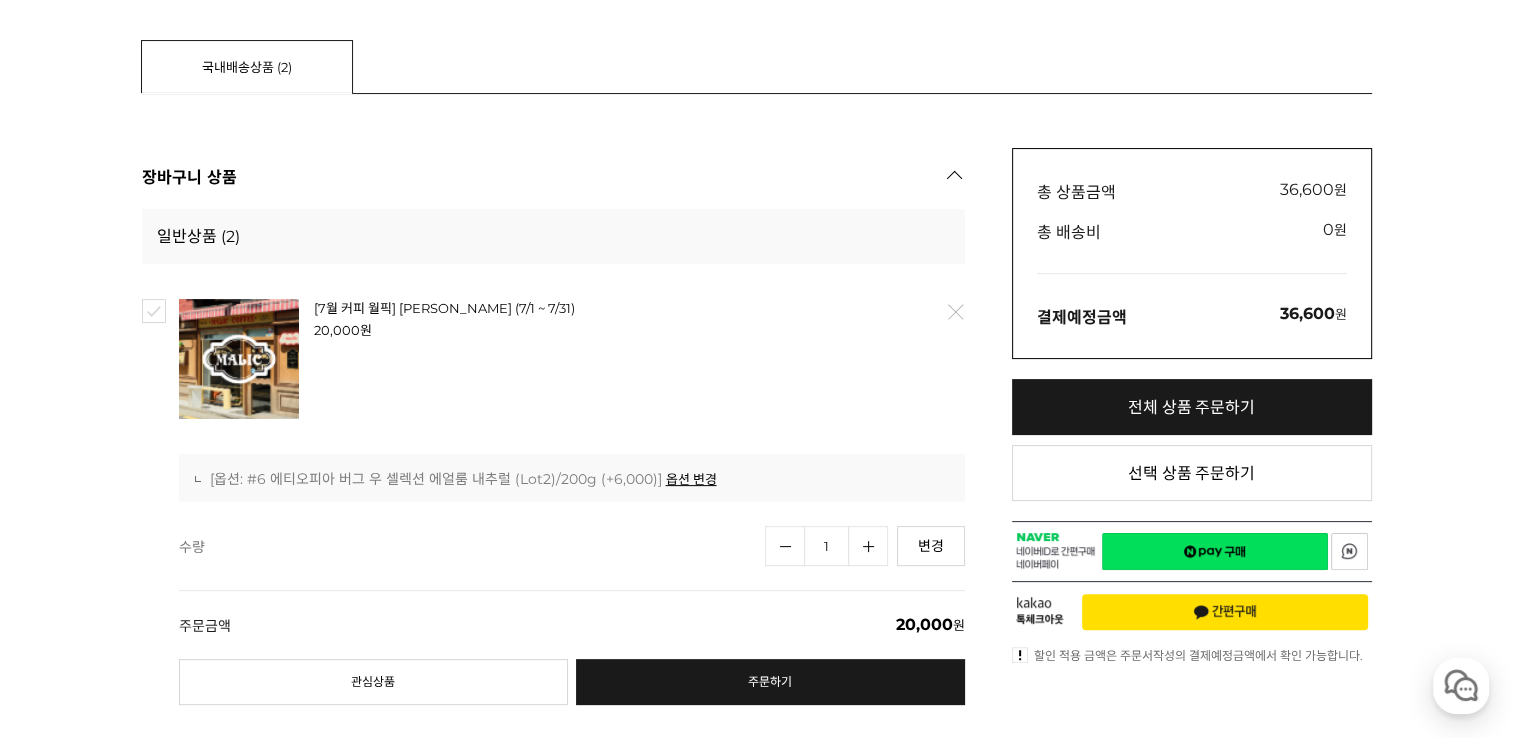 click on "네이버페이 구매하기" at bounding box center (1215, 551) 